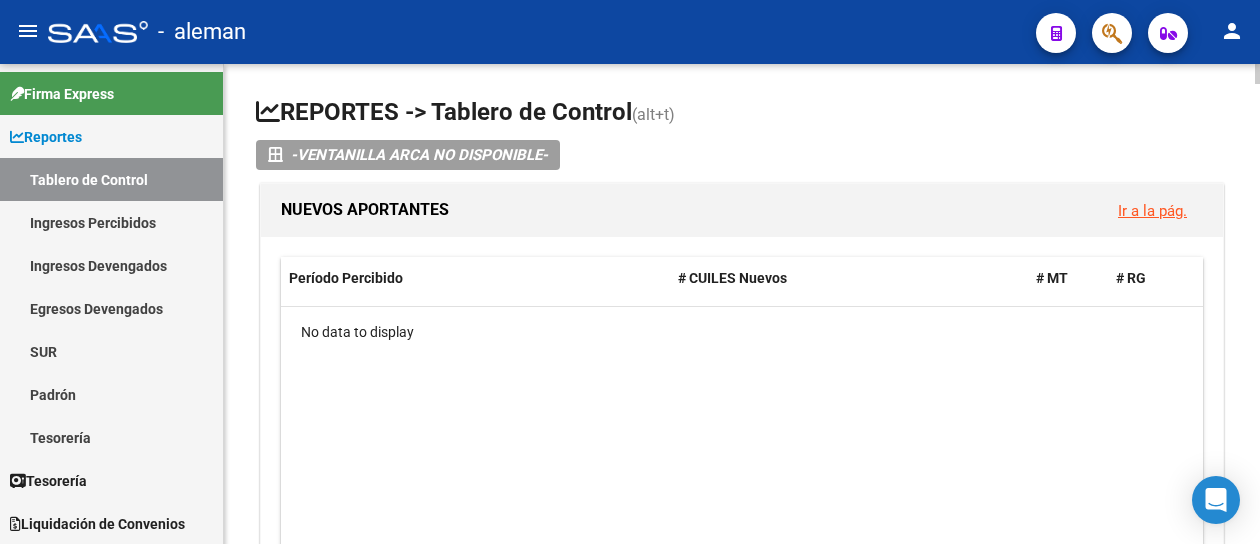 scroll, scrollTop: 0, scrollLeft: 0, axis: both 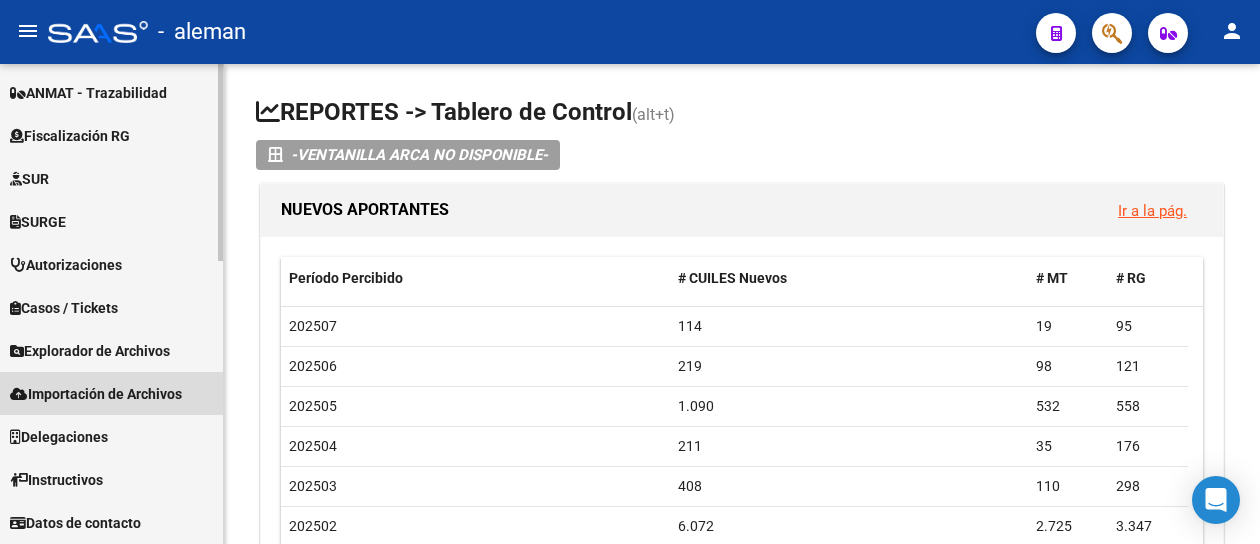 click on "Importación de Archivos" at bounding box center (96, 394) 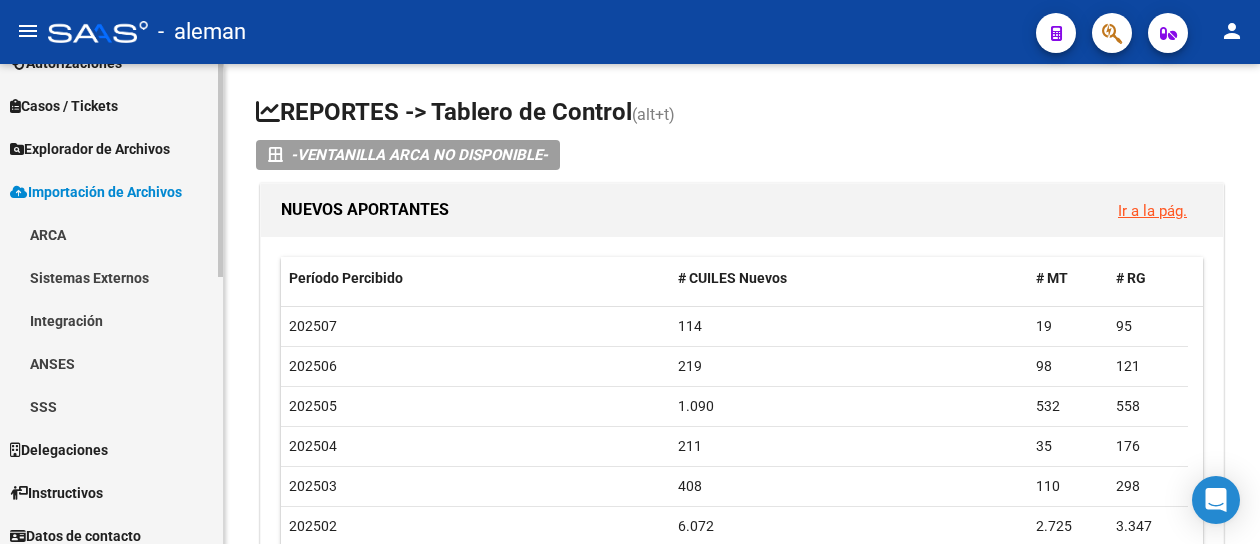 scroll, scrollTop: 603, scrollLeft: 0, axis: vertical 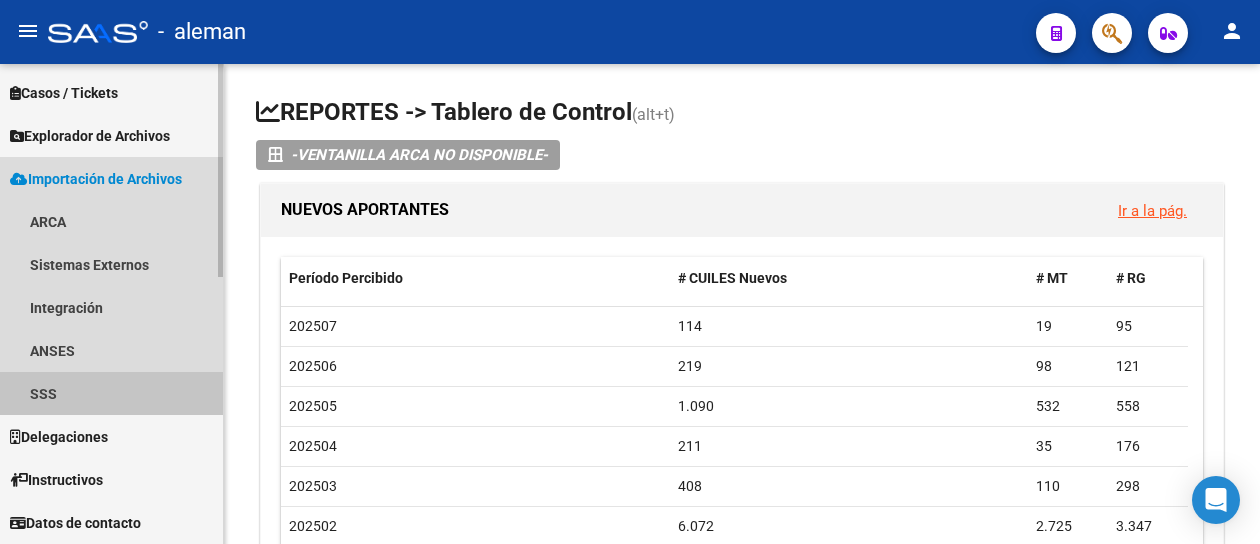click on "SSS" at bounding box center [111, 393] 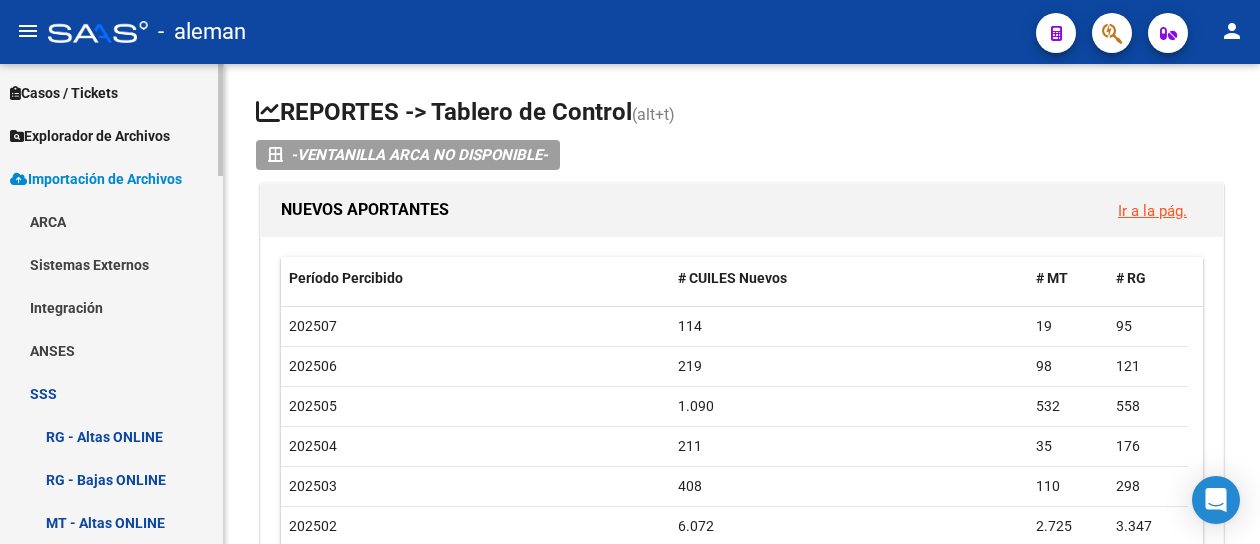 scroll, scrollTop: 903, scrollLeft: 0, axis: vertical 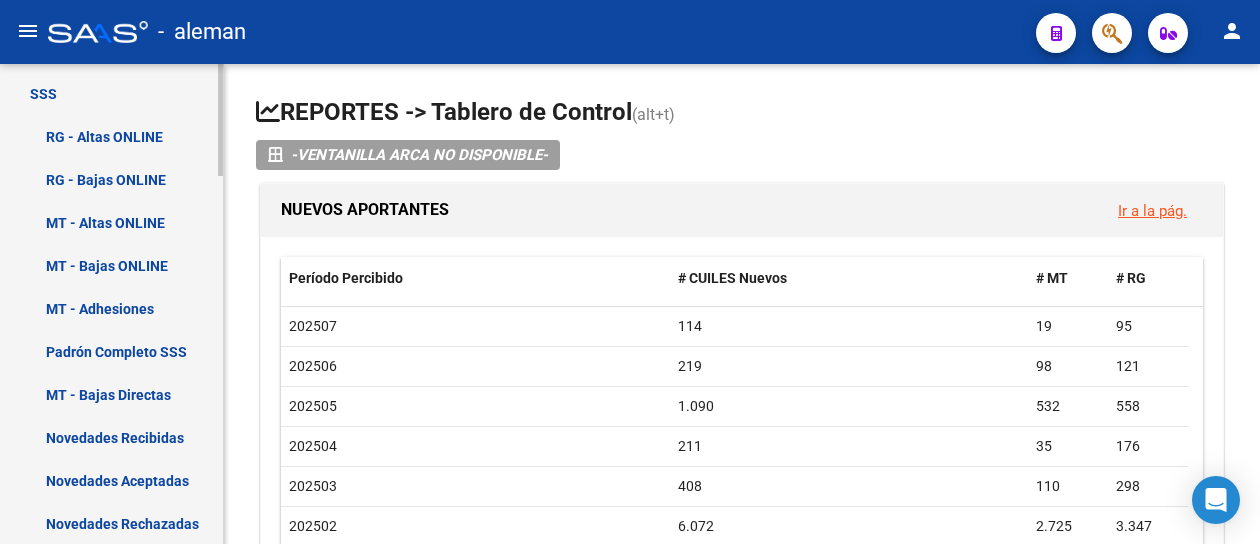 click on "Padrón Completo SSS" at bounding box center (111, 351) 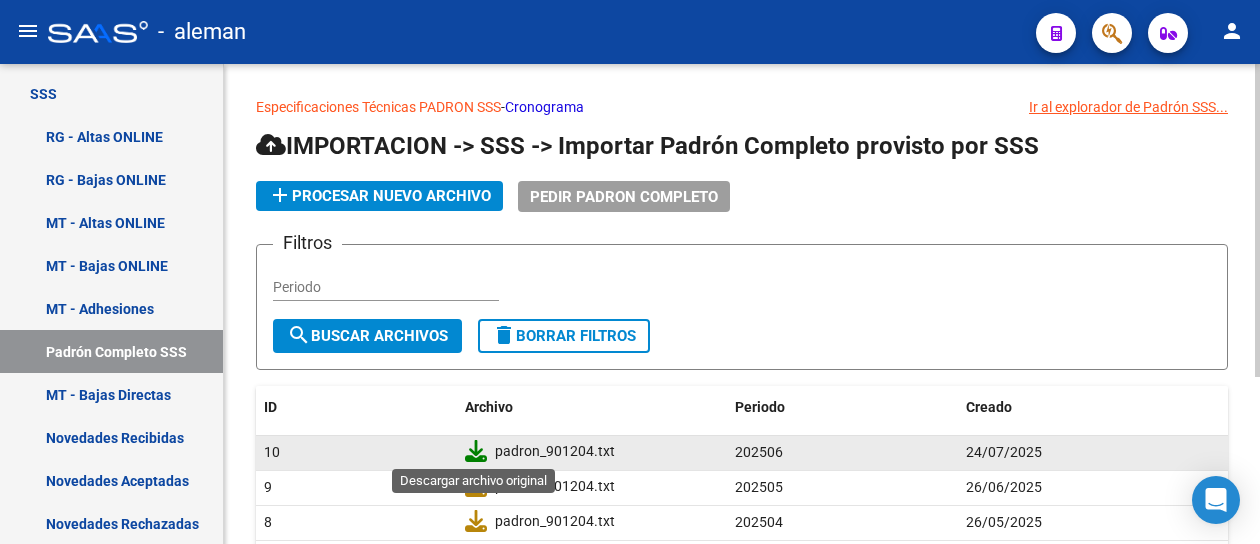 click 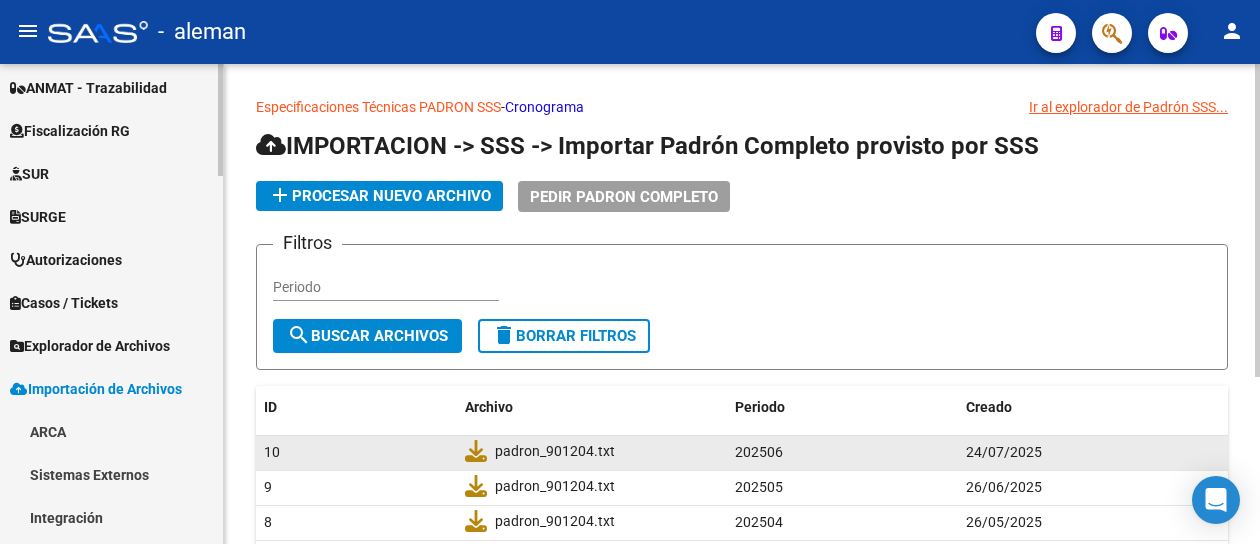 scroll, scrollTop: 303, scrollLeft: 0, axis: vertical 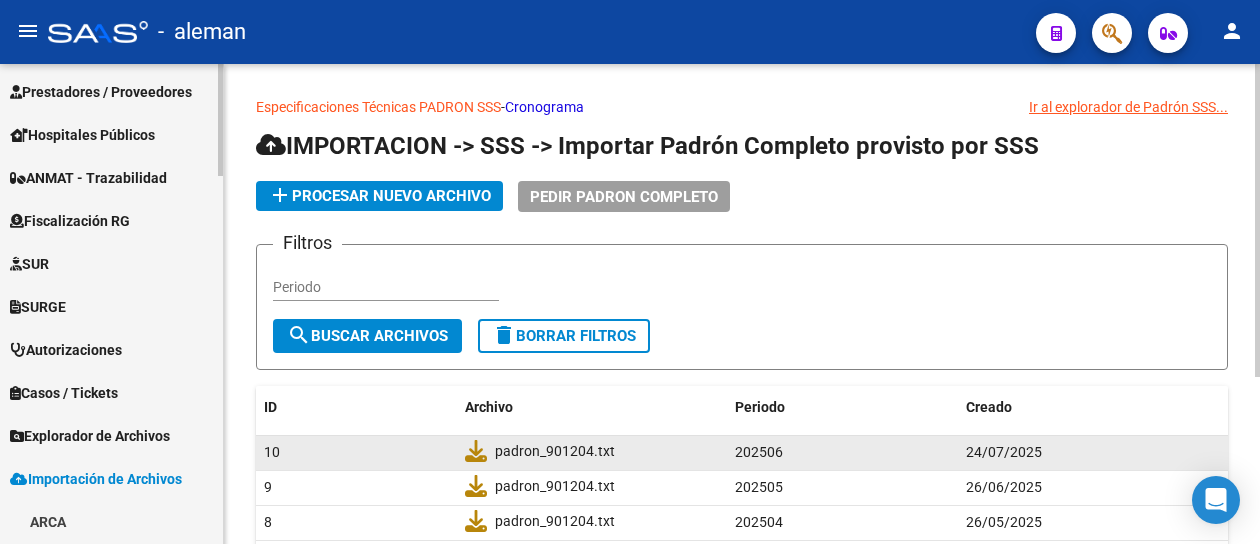 click on "Explorador de Archivos" at bounding box center [90, 436] 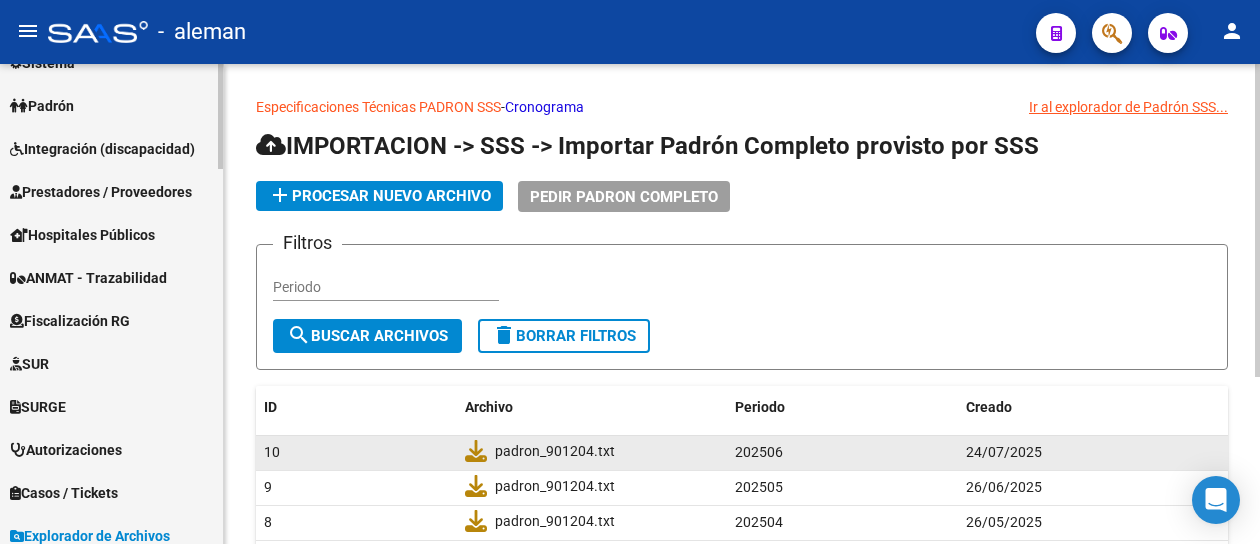 scroll, scrollTop: 103, scrollLeft: 0, axis: vertical 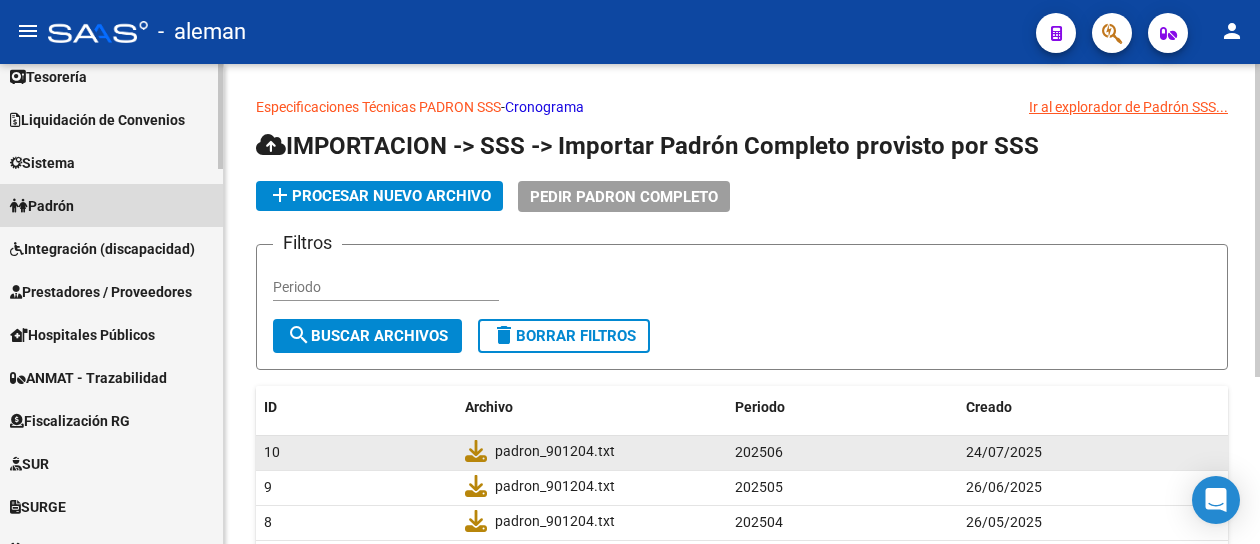 click on "Padrón" at bounding box center (42, 206) 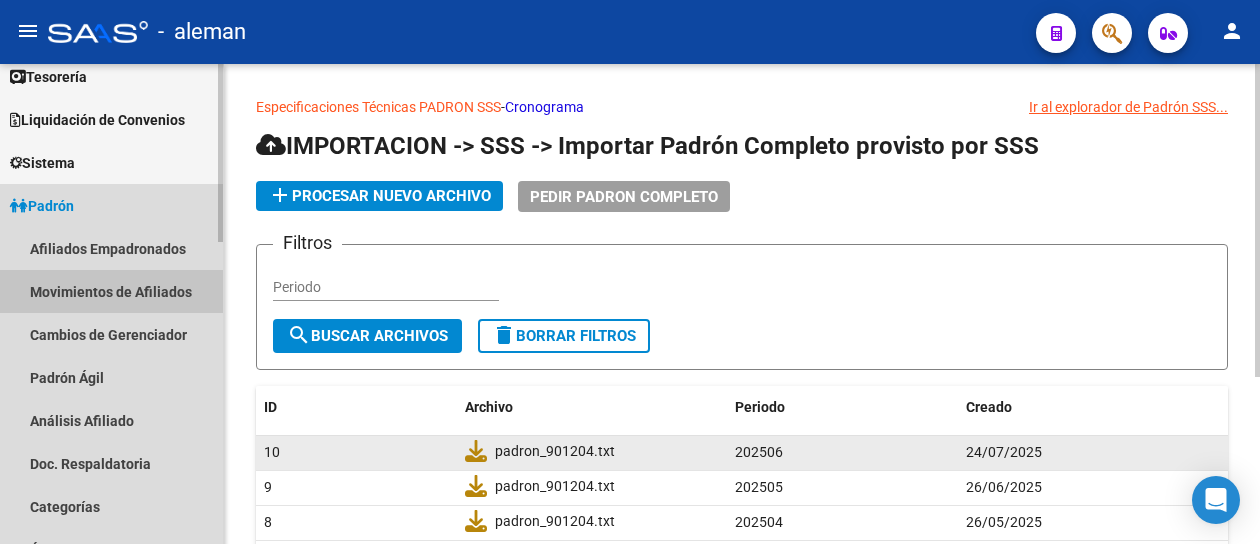click on "Movimientos de Afiliados" at bounding box center (111, 291) 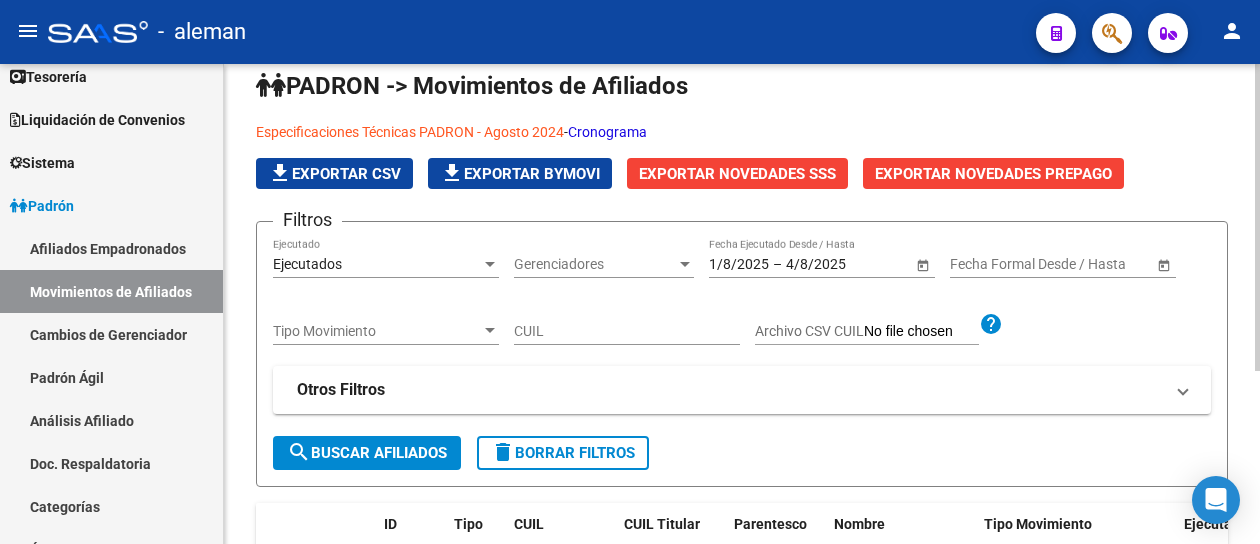 scroll, scrollTop: 0, scrollLeft: 0, axis: both 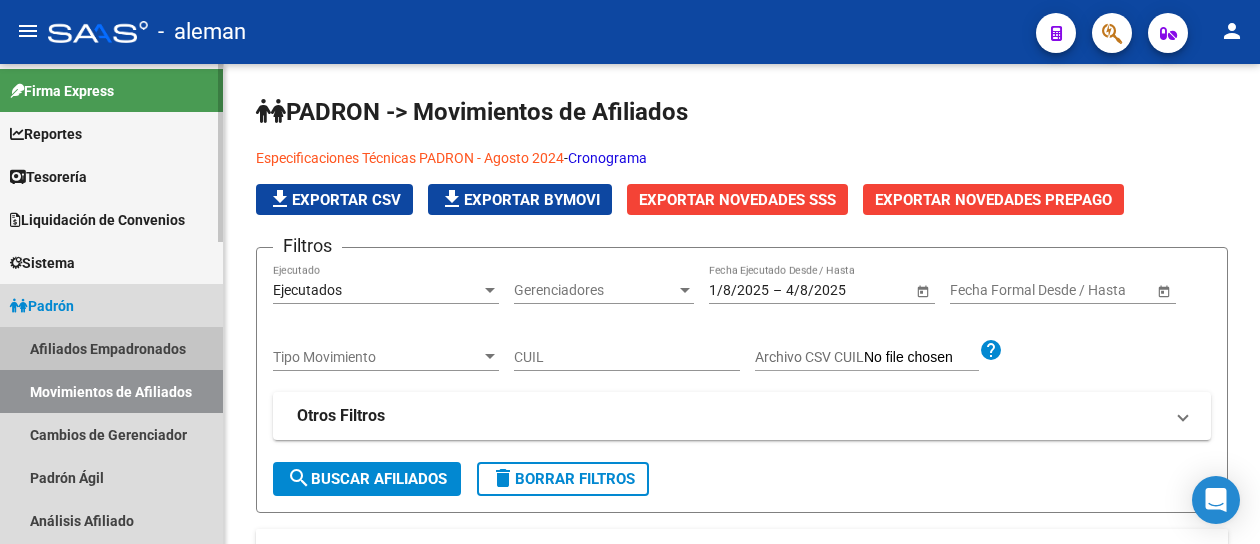 click on "Afiliados Empadronados" at bounding box center (111, 348) 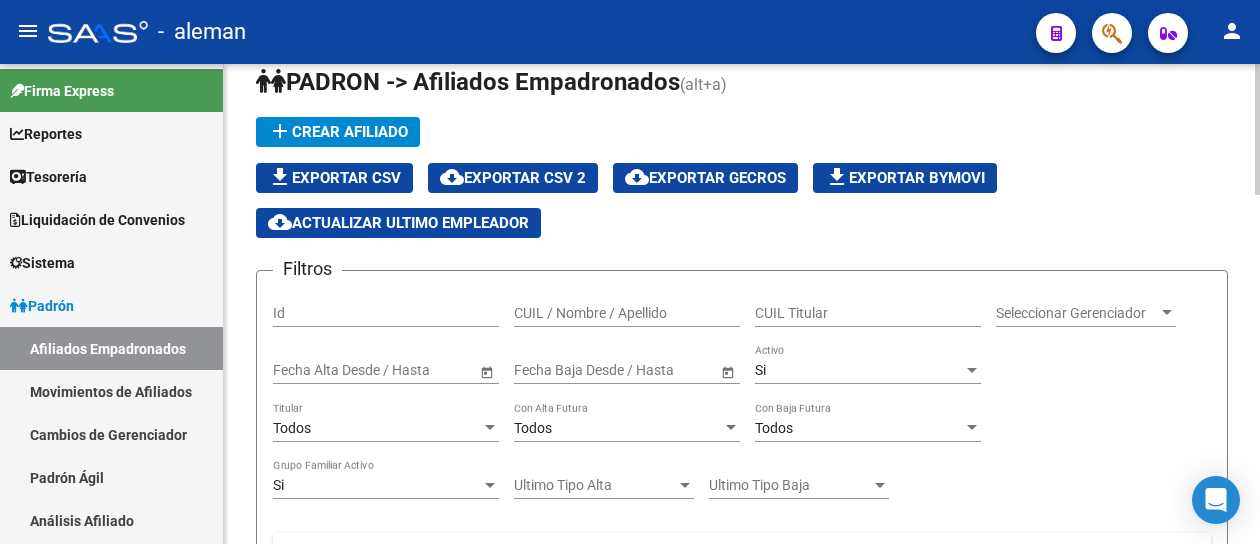 scroll, scrollTop: 0, scrollLeft: 0, axis: both 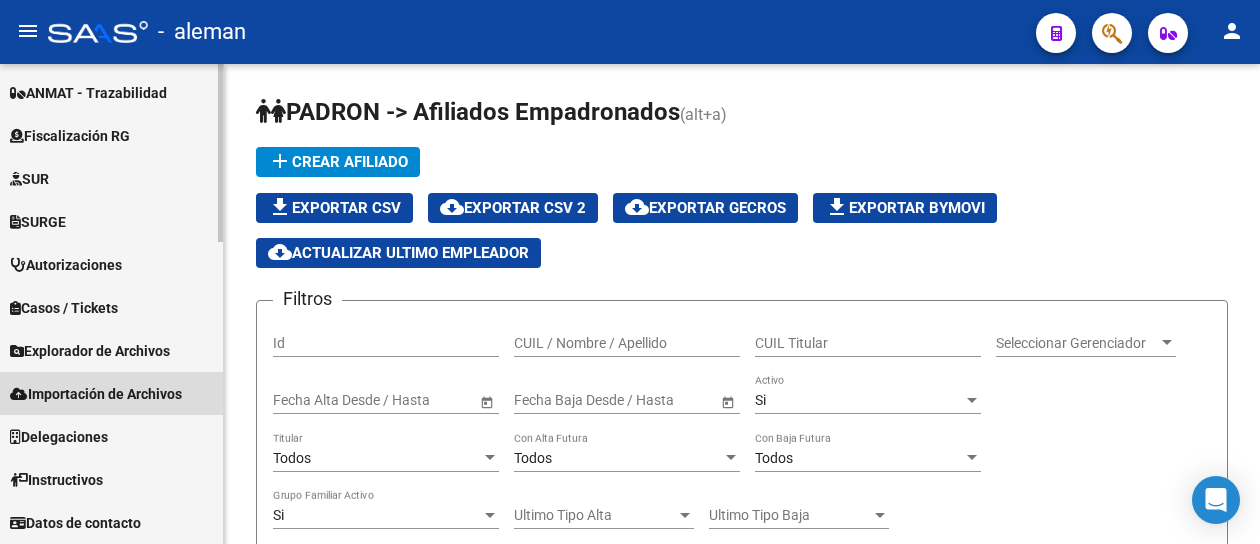 click on "Importación de Archivos" at bounding box center [96, 394] 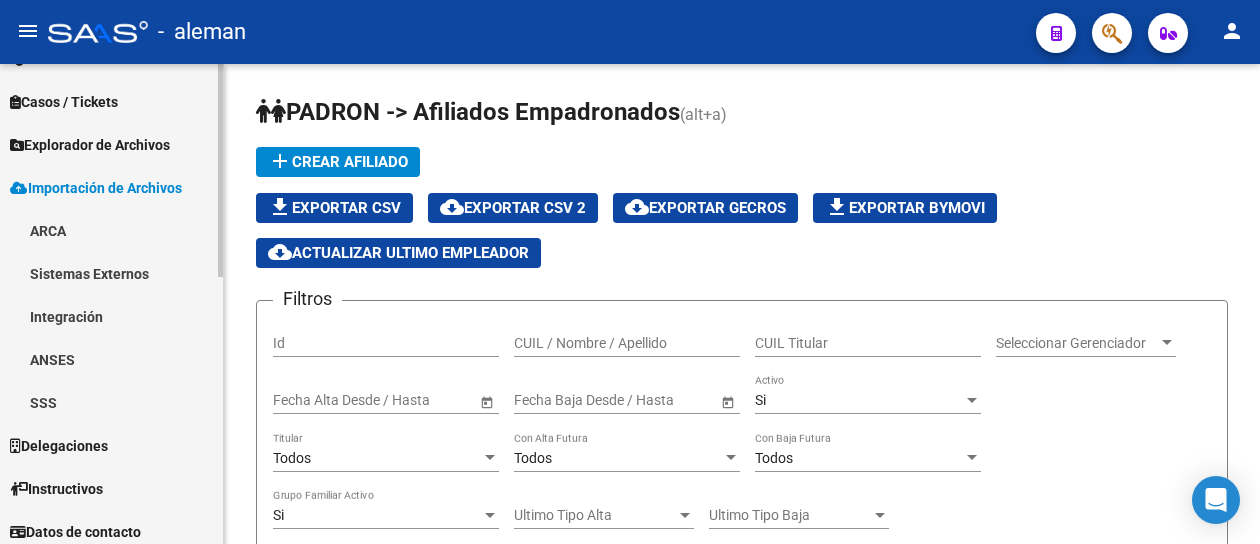 scroll, scrollTop: 603, scrollLeft: 0, axis: vertical 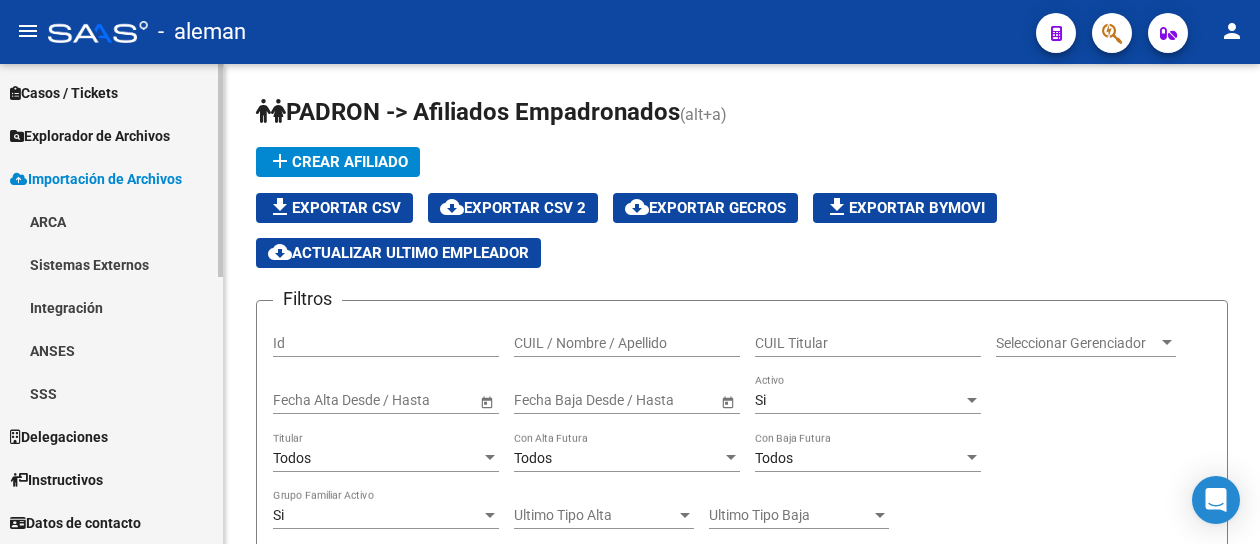 click on "SSS" at bounding box center (111, 393) 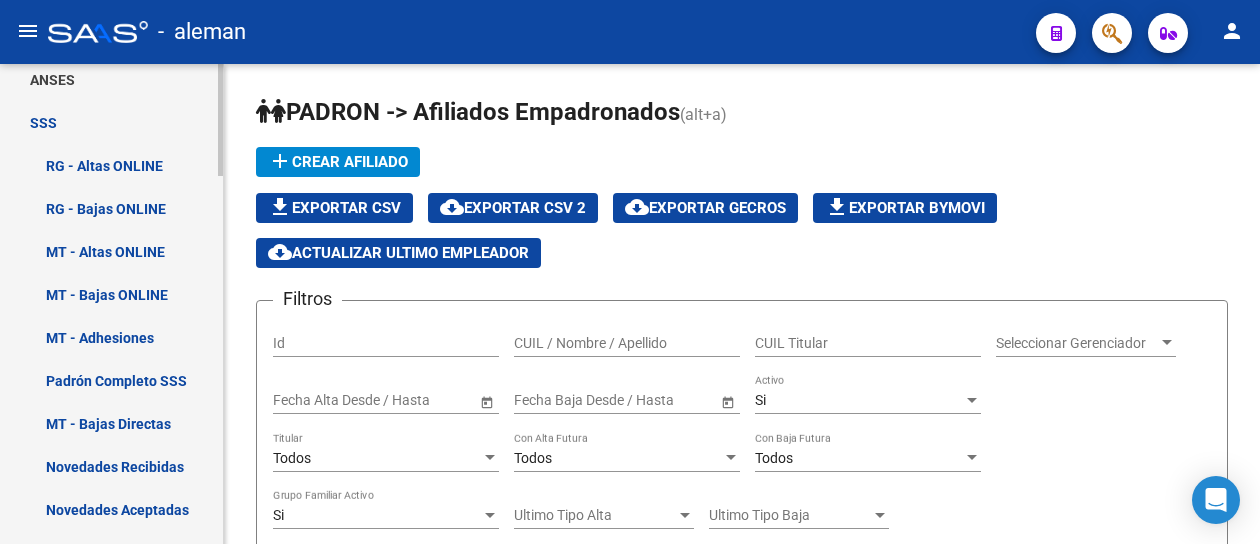 scroll, scrollTop: 903, scrollLeft: 0, axis: vertical 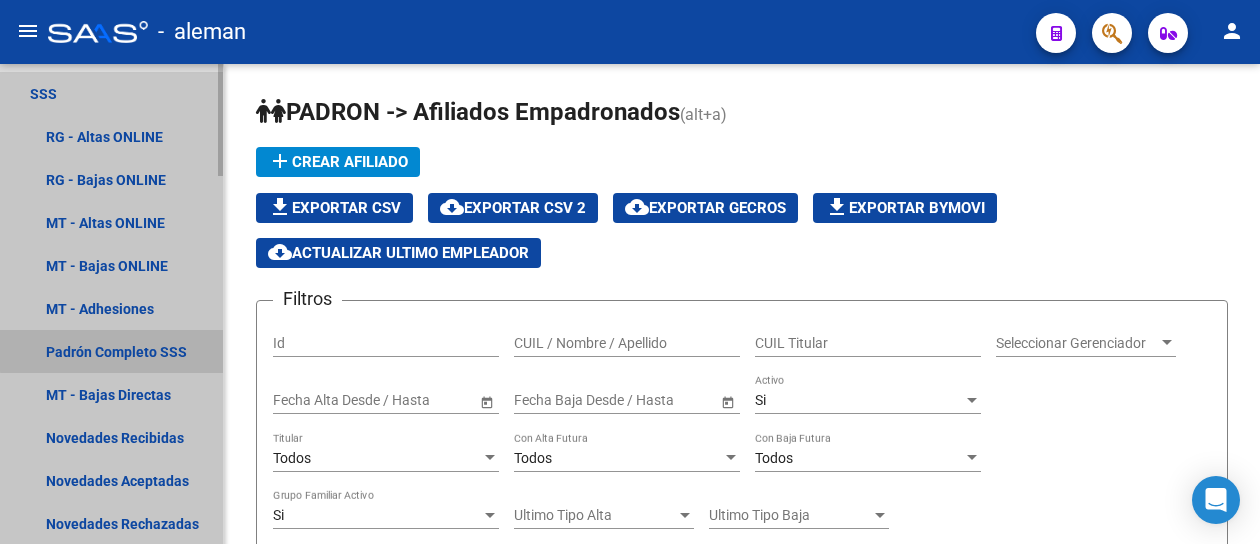 click on "Padrón Completo SSS" at bounding box center (111, 351) 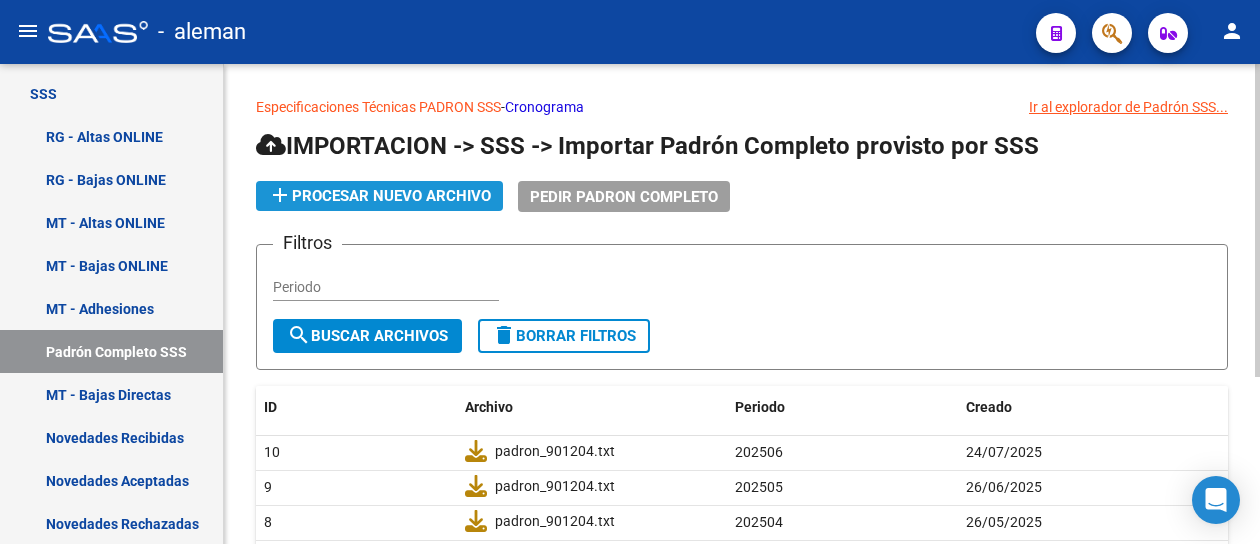 click on "add  Procesar nuevo archivo" 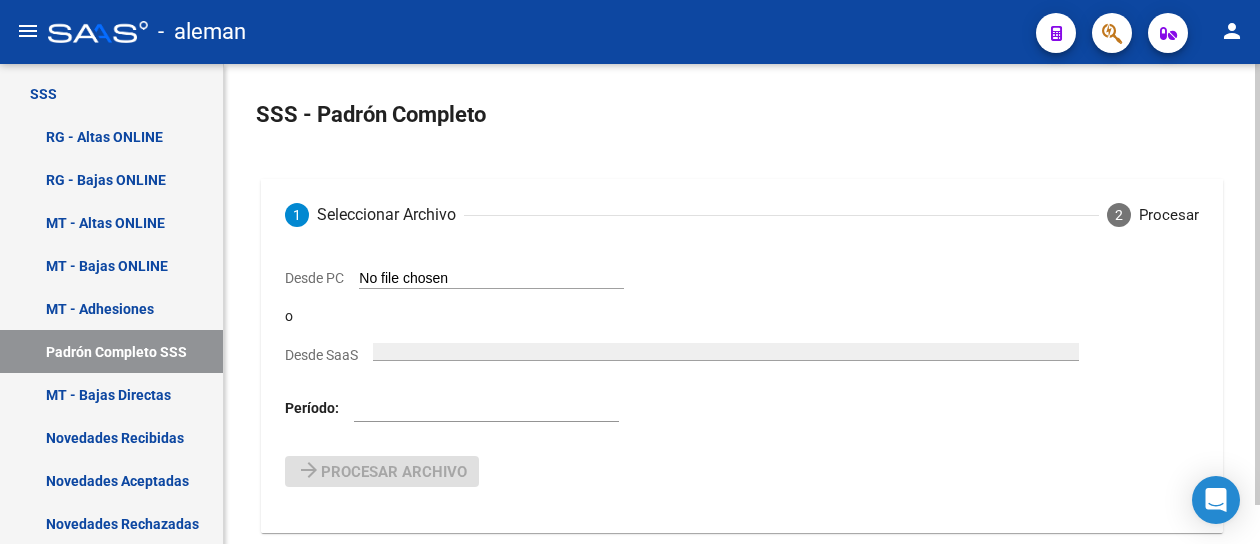 click on "Desde PC" at bounding box center [491, 279] 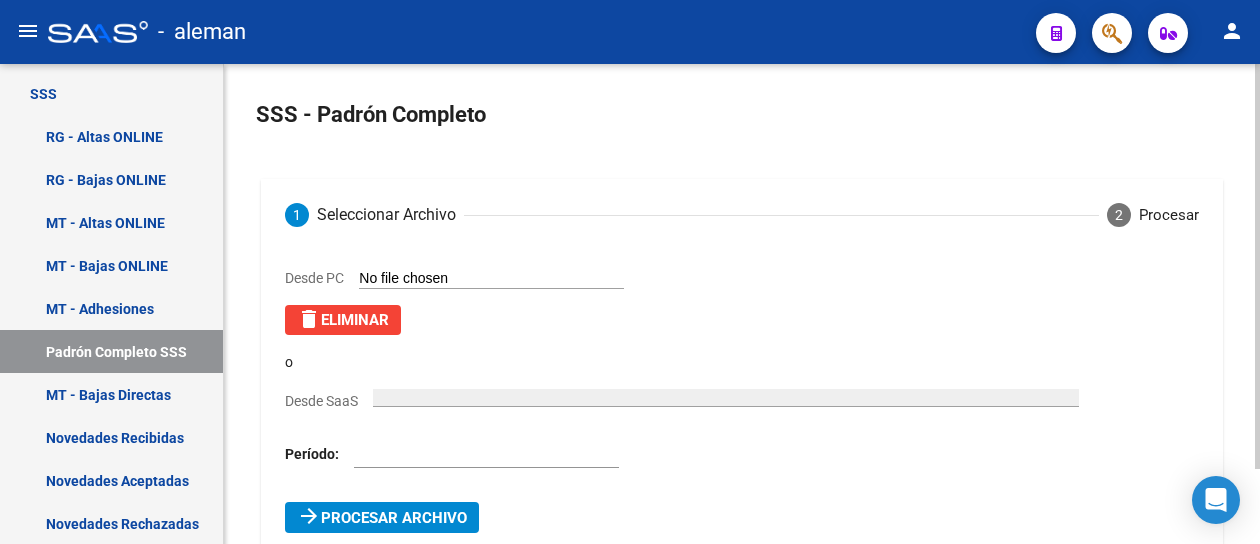 click on "Procesar archivo" at bounding box center [394, 518] 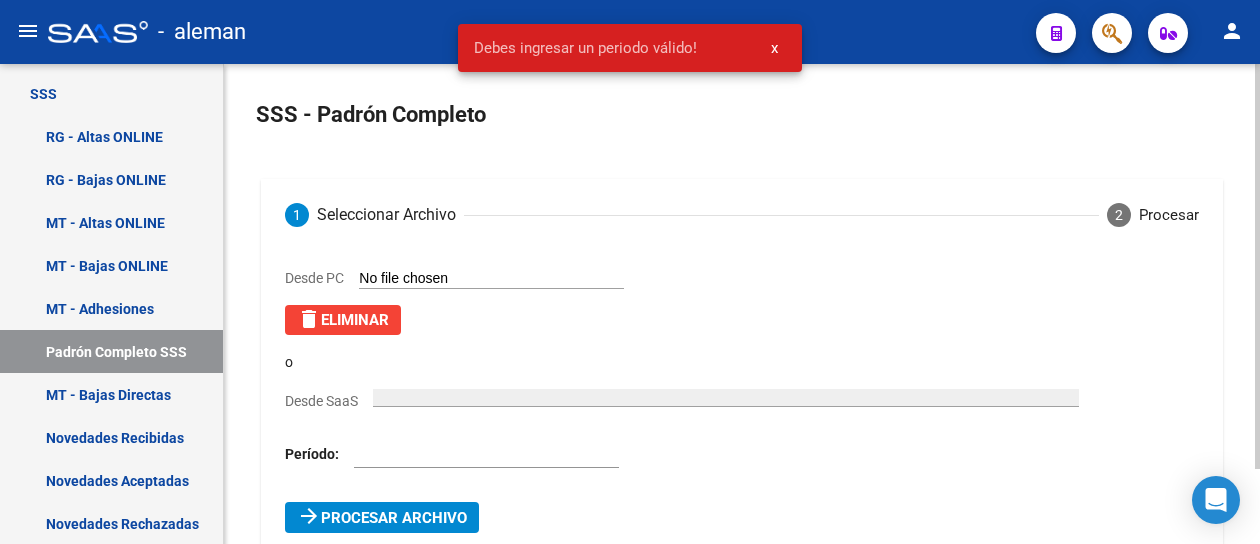 click on "Desde PC" at bounding box center (454, 279) 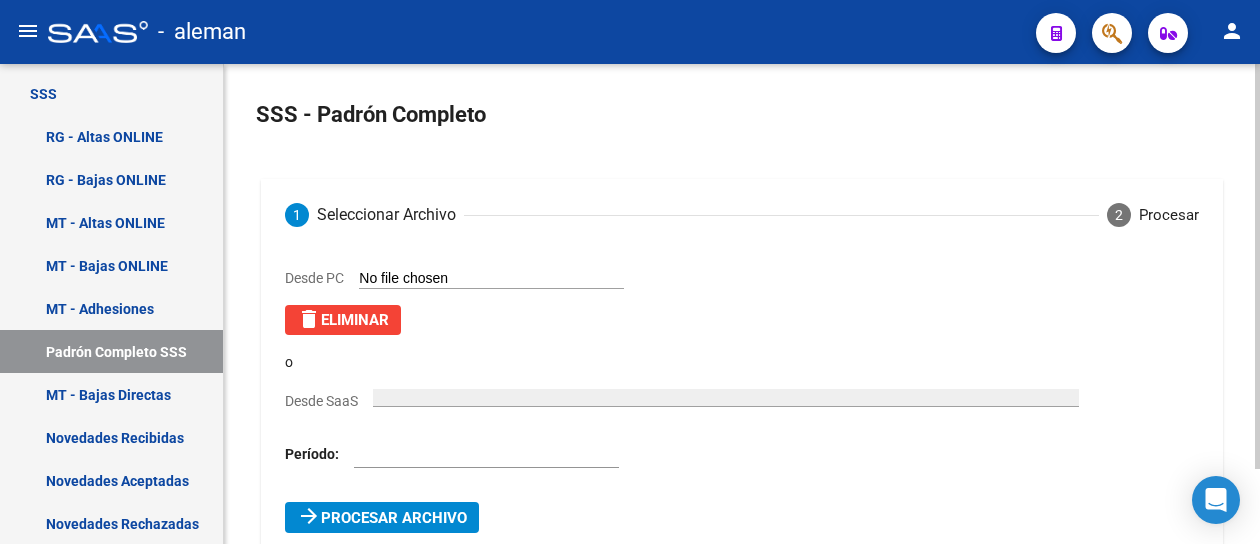 click on "Desde PC delete  Eliminar" at bounding box center (454, 301) 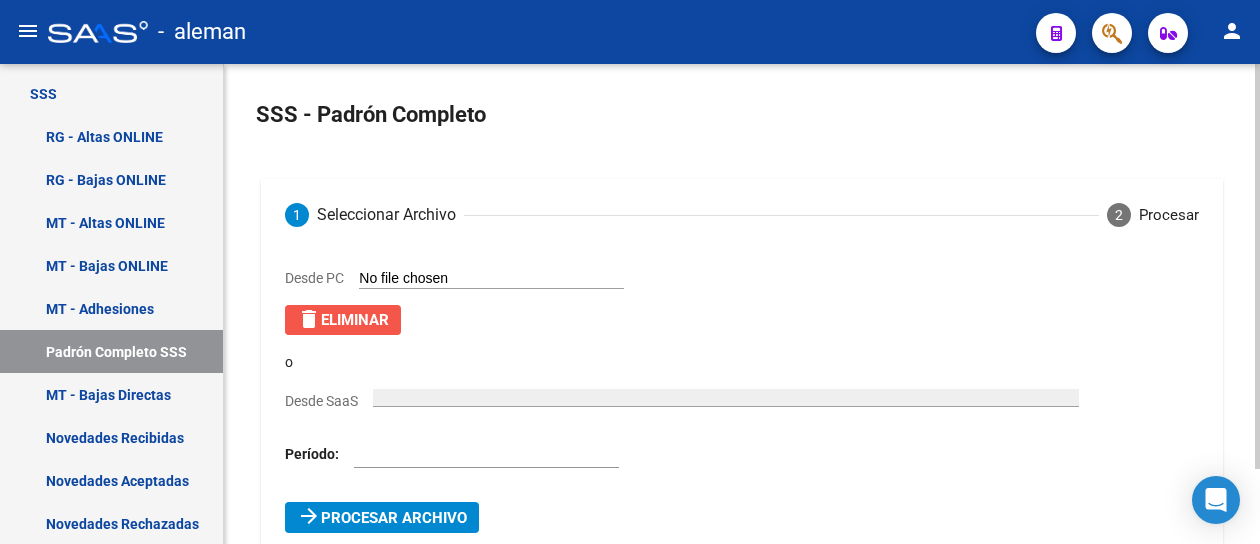 click on "delete  Eliminar" at bounding box center [343, 320] 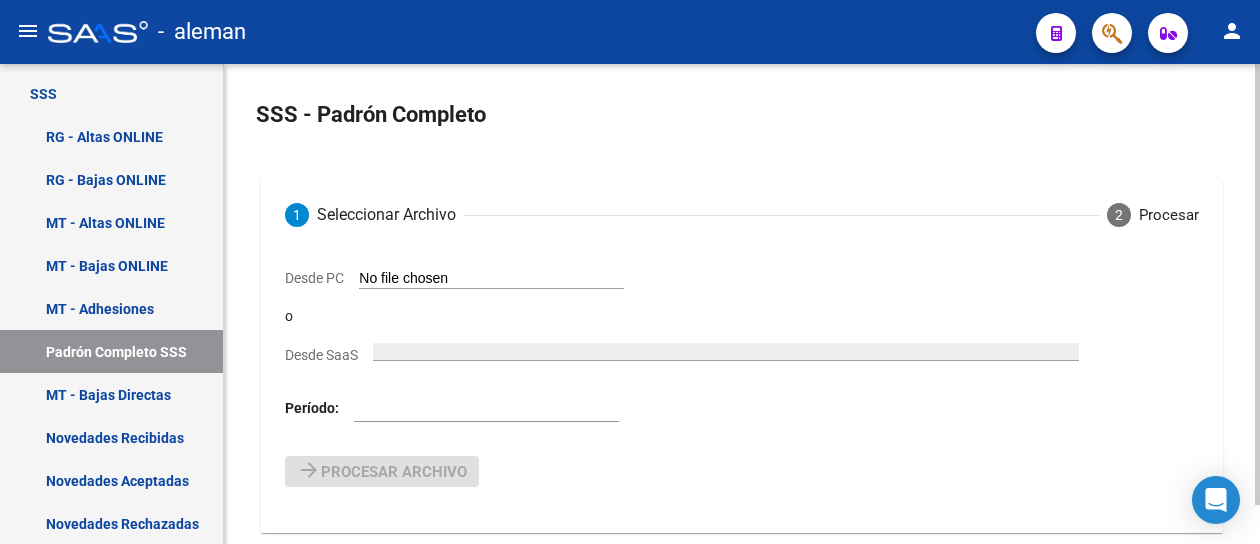 click on "Desde PC" at bounding box center (491, 279) 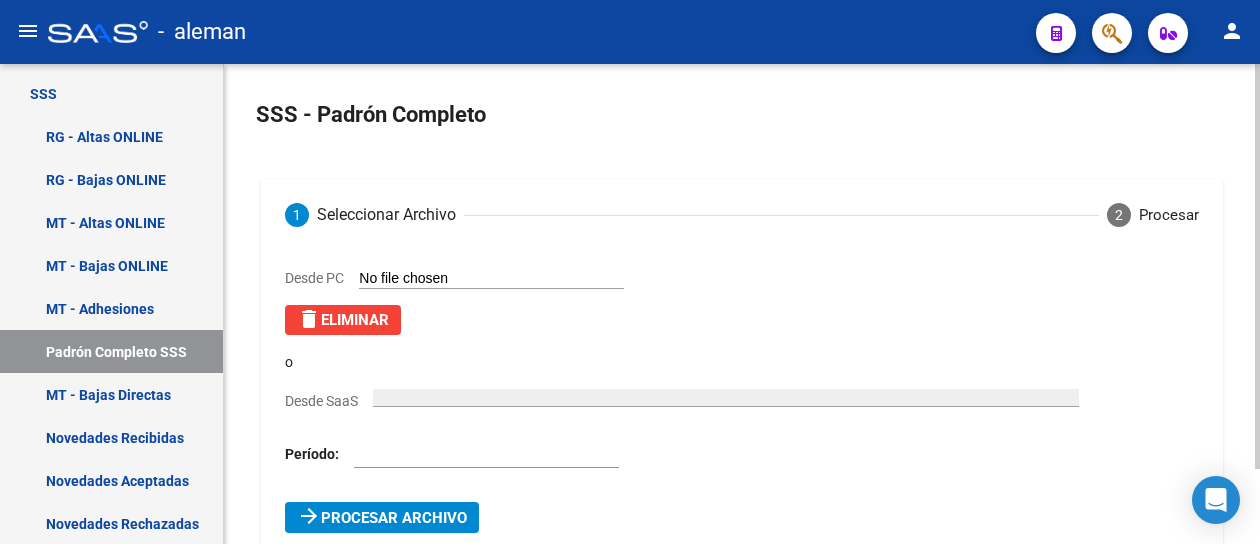 click on "delete  Eliminar" at bounding box center [343, 320] 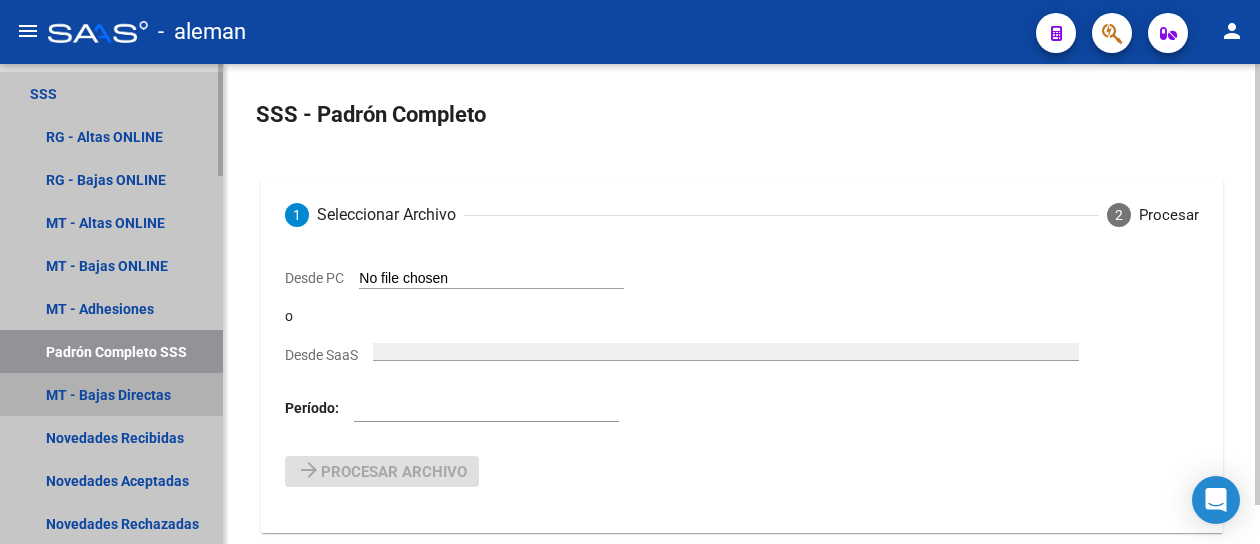 click on "MT - Bajas Directas" at bounding box center (111, 394) 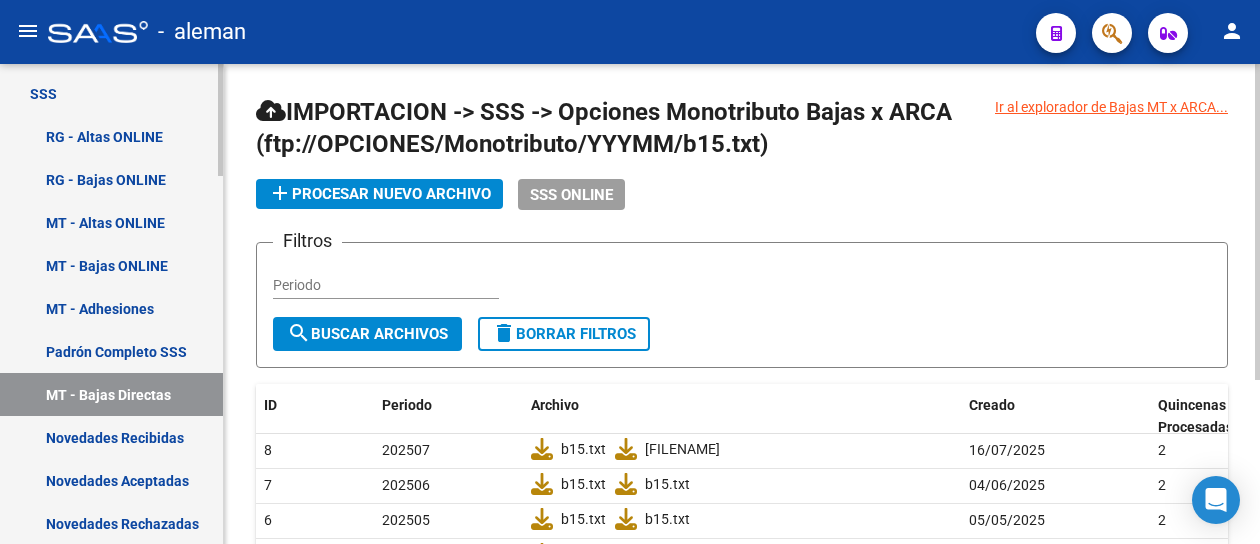 click on "Padrón Completo SSS" at bounding box center (111, 351) 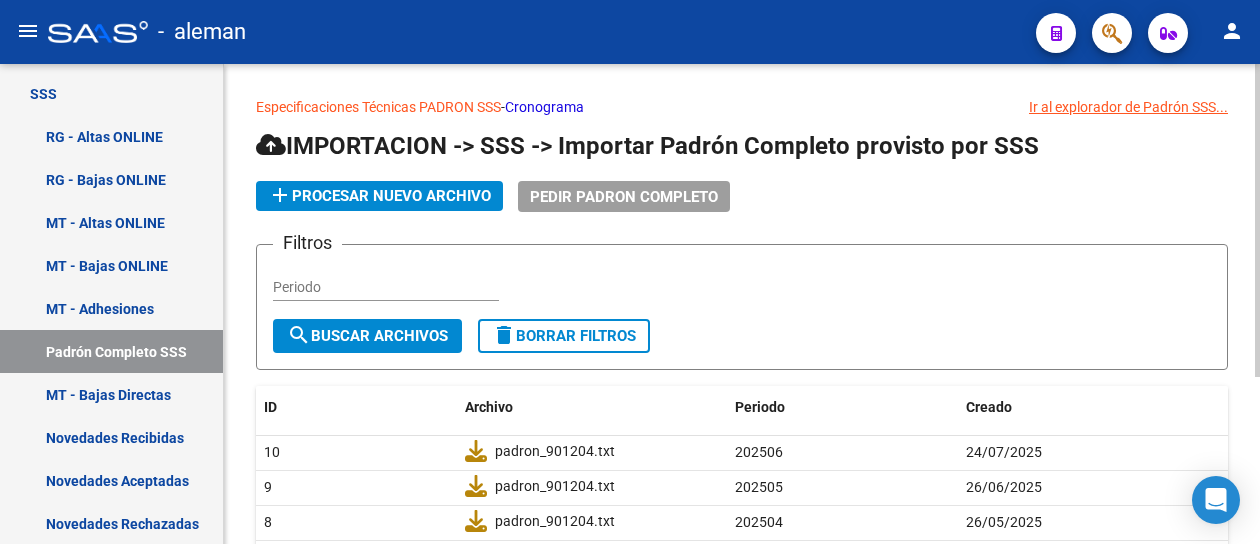 click on "Periodo" at bounding box center (386, 287) 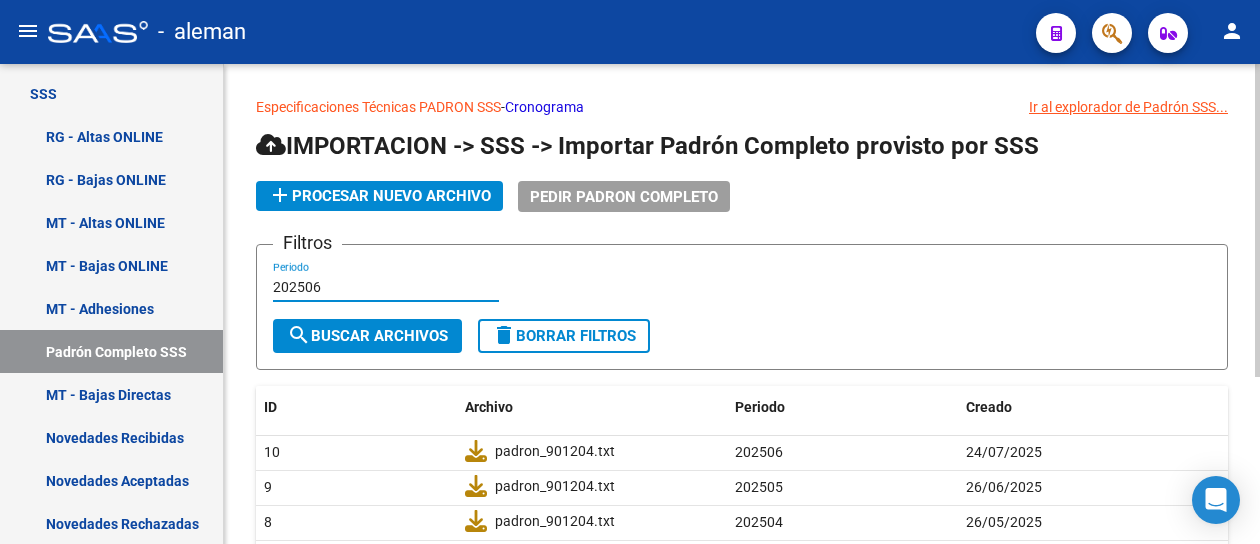 type on "202506" 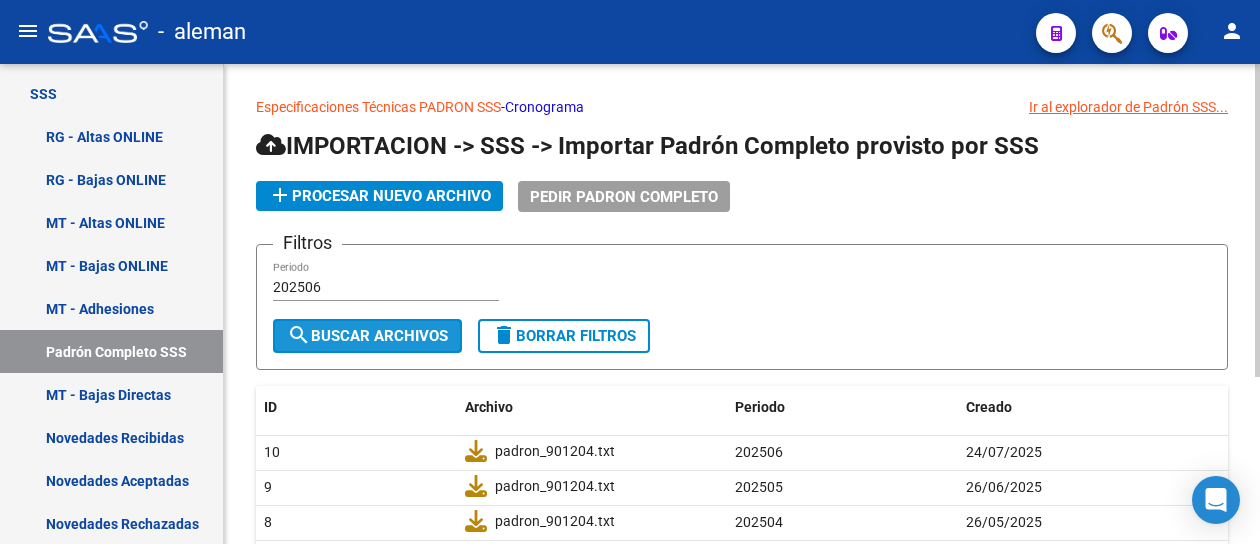 click on "search  Buscar Archivos" 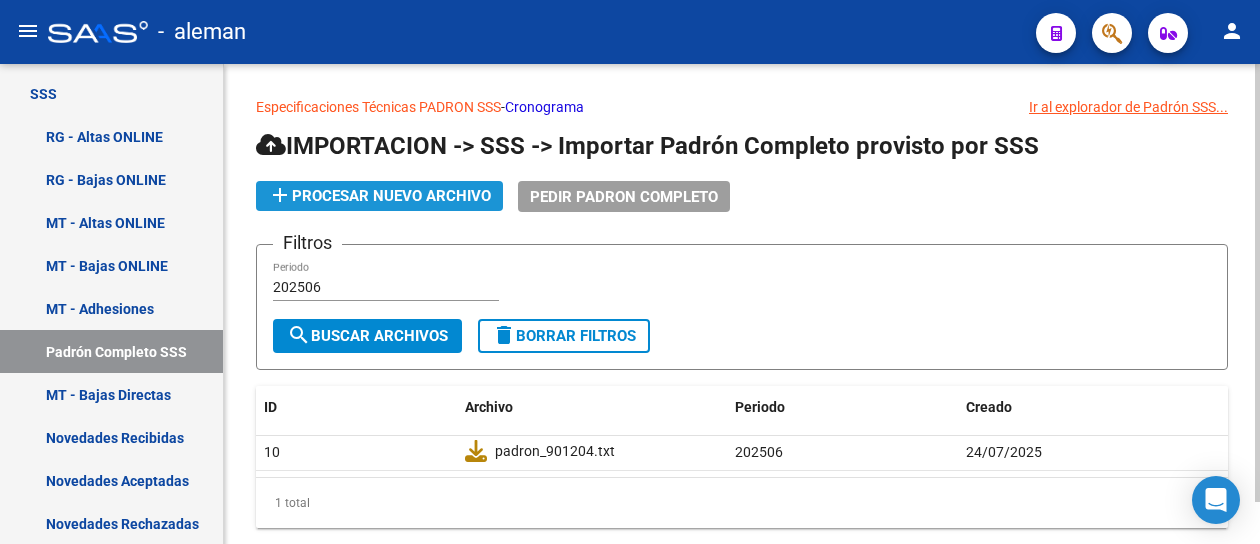 click on "add  Procesar nuevo archivo" 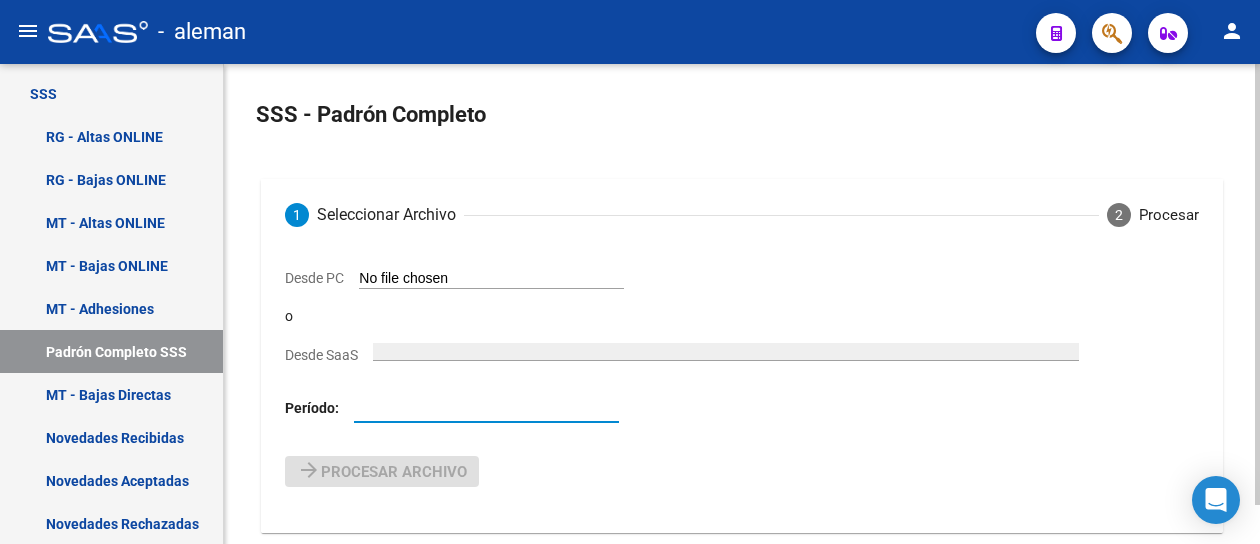 click at bounding box center (486, 408) 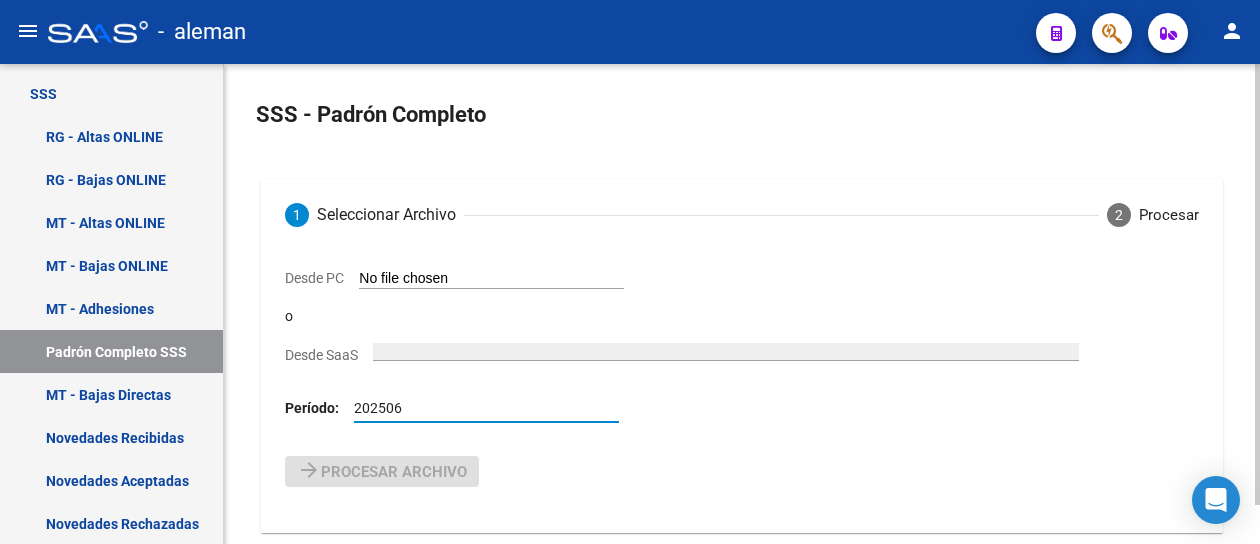 type on "202506" 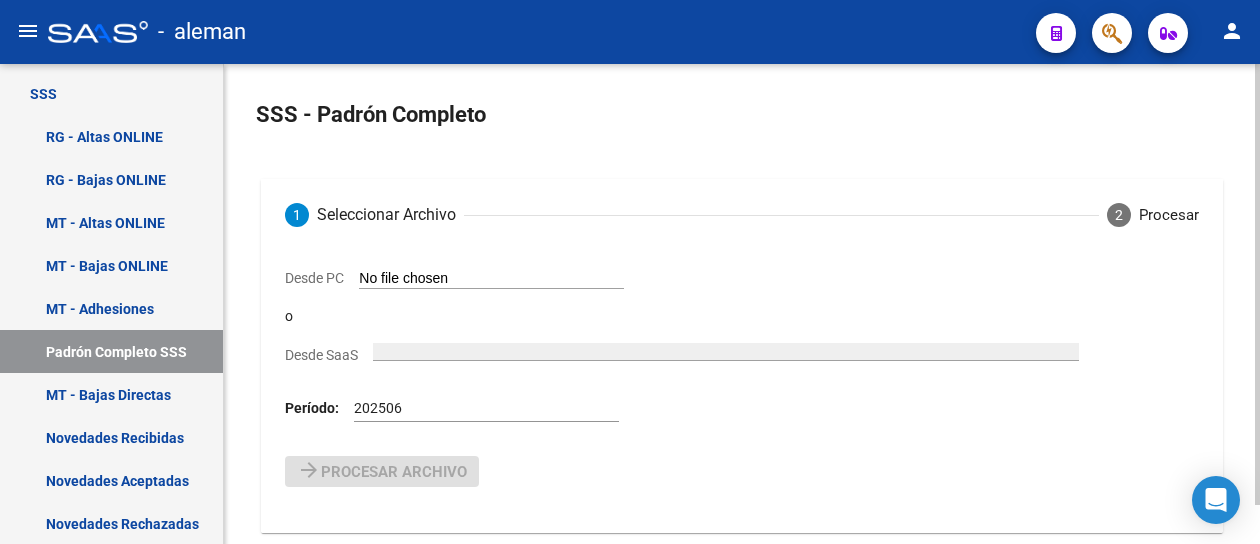 click on "Desde PC" at bounding box center (491, 279) 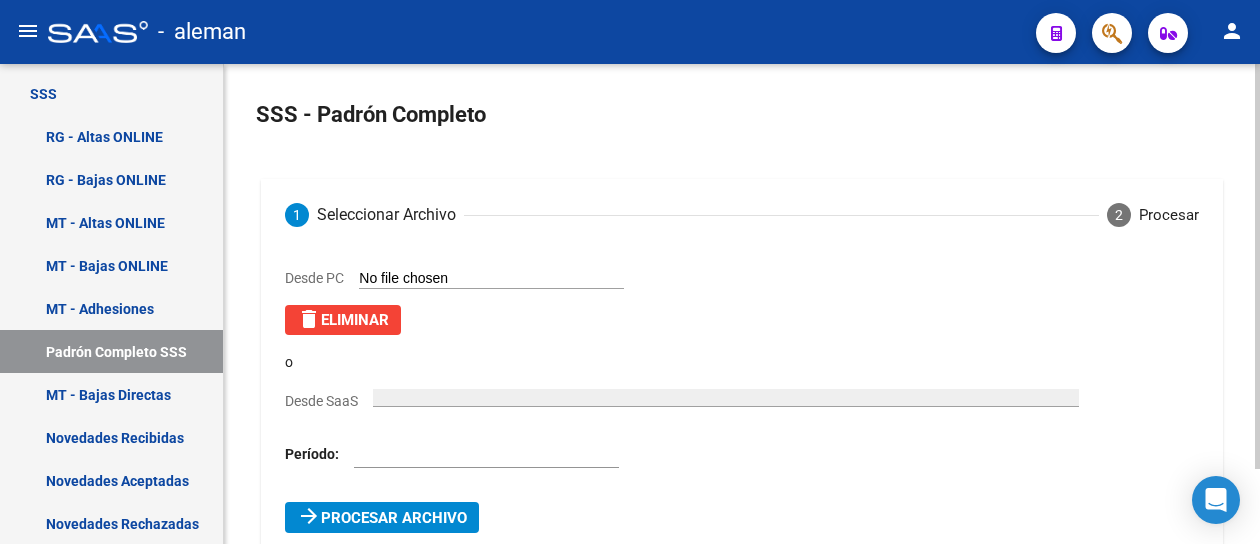 click at bounding box center [486, 454] 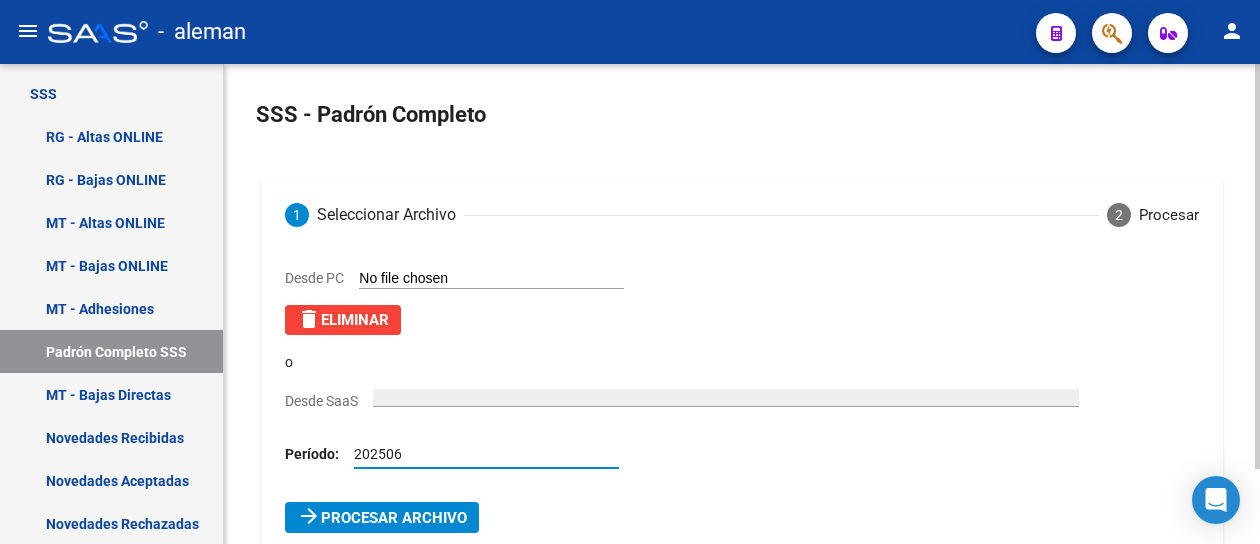 type on "202506" 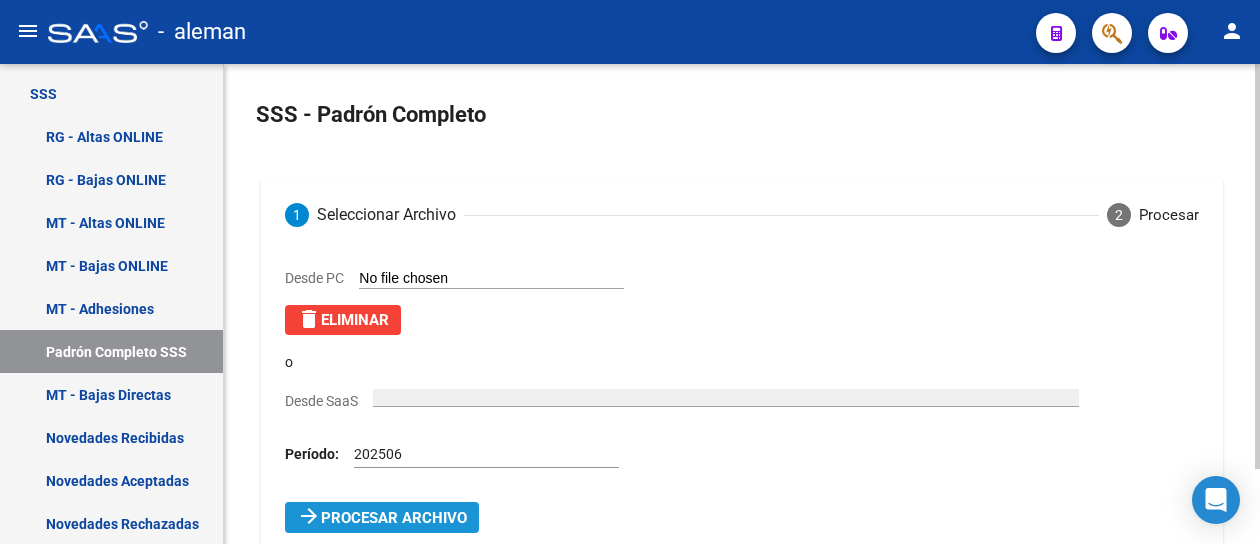 click on "Procesar archivo" at bounding box center (394, 518) 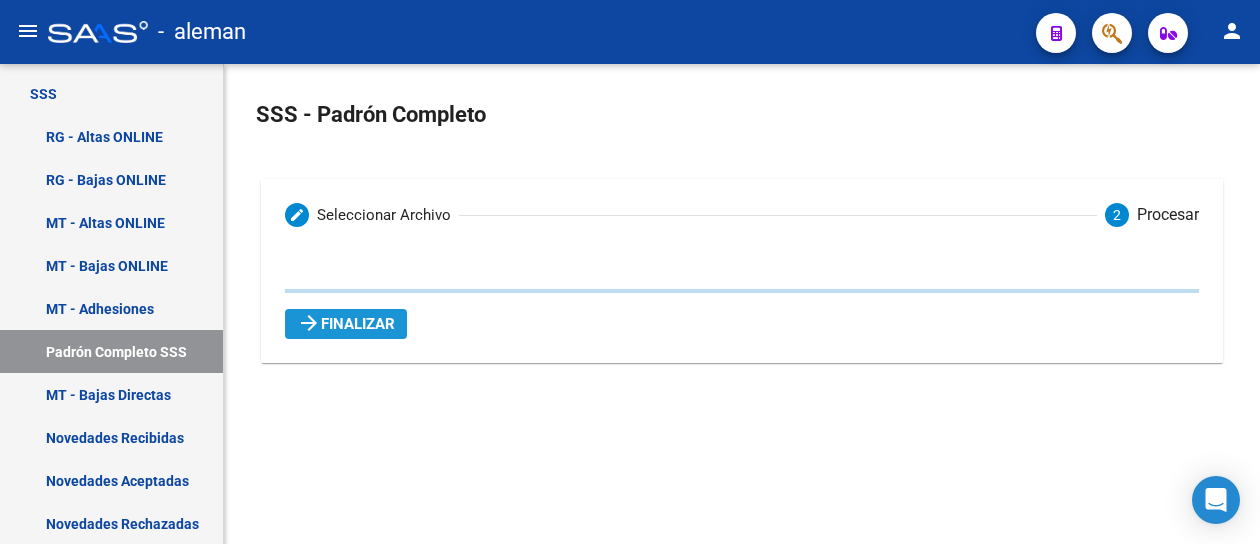 click on "arrow_forward  Finalizar" at bounding box center (346, 324) 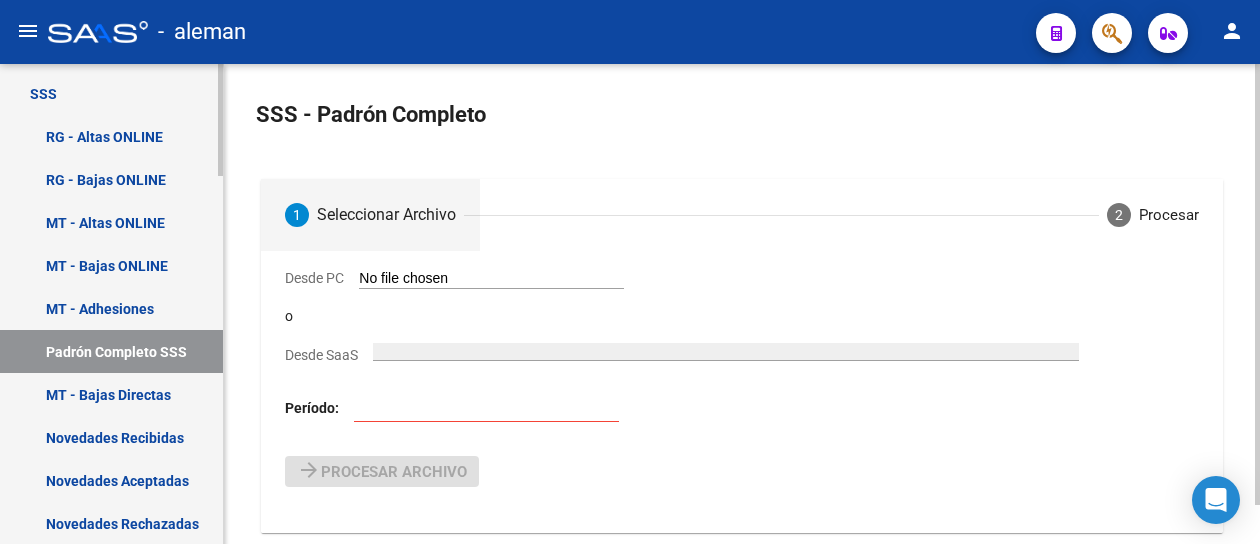 click on "MT - Bajas Directas" at bounding box center (111, 394) 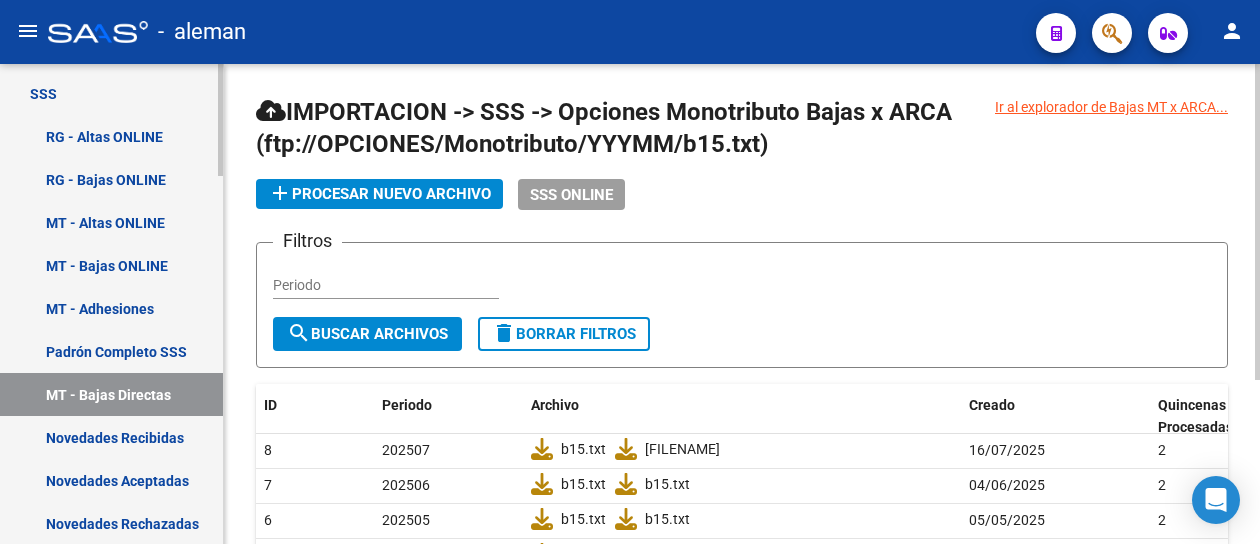 click on "Padrón Completo SSS" at bounding box center [111, 351] 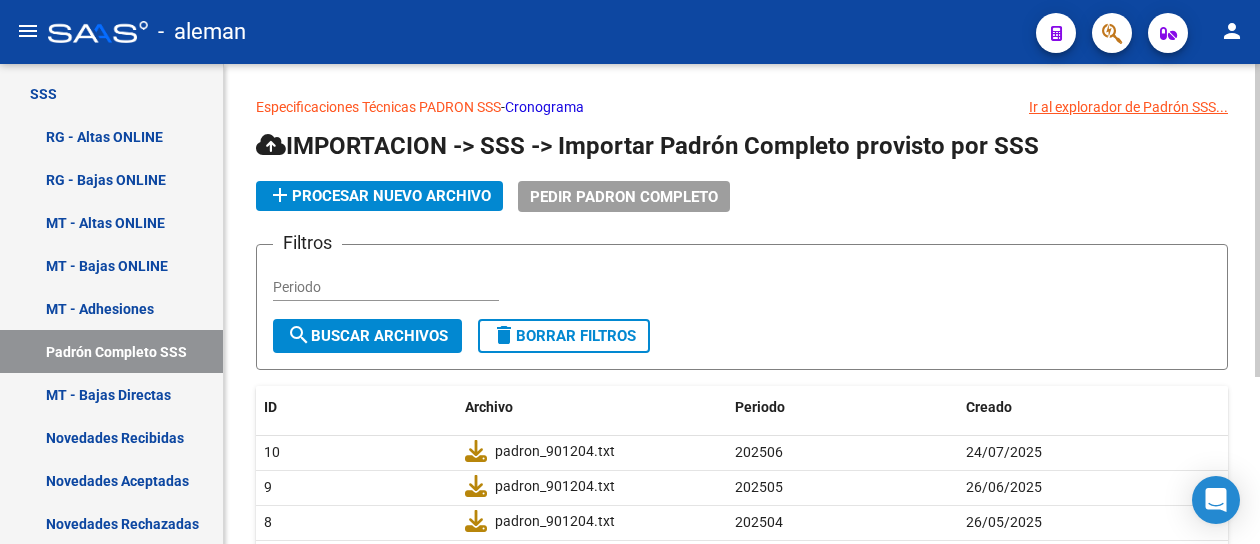 click on "Cronograma" 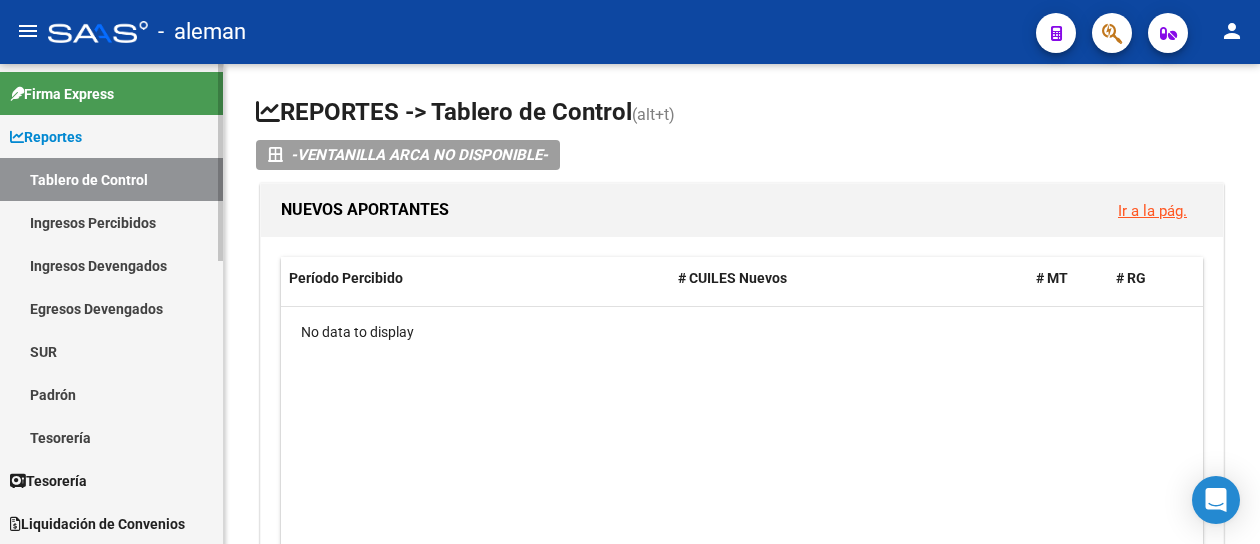 scroll, scrollTop: 0, scrollLeft: 0, axis: both 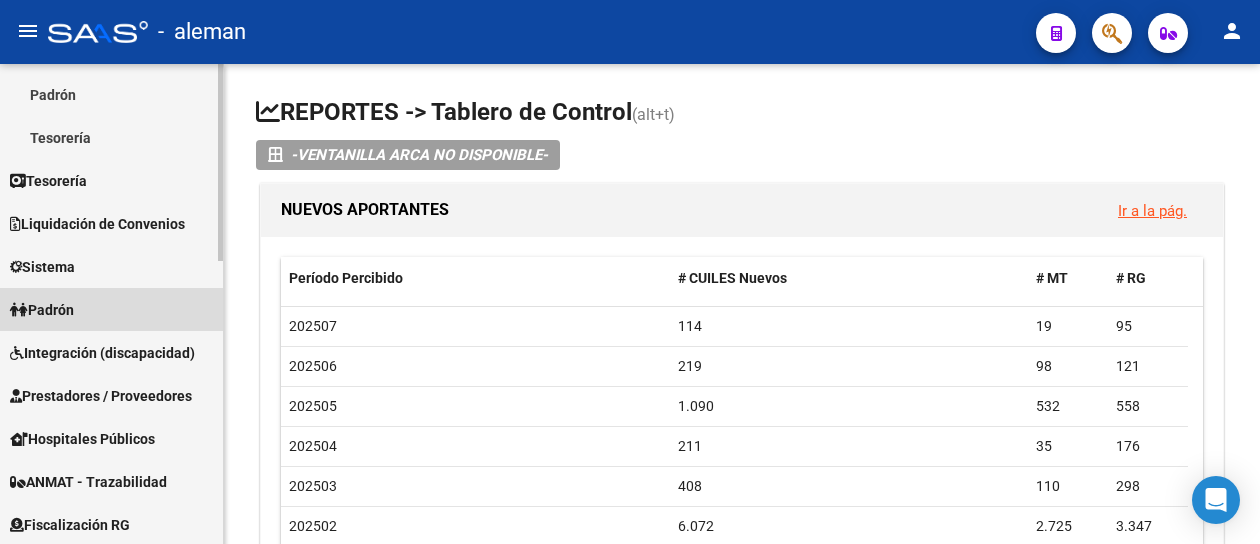 click on "Padrón" at bounding box center [42, 310] 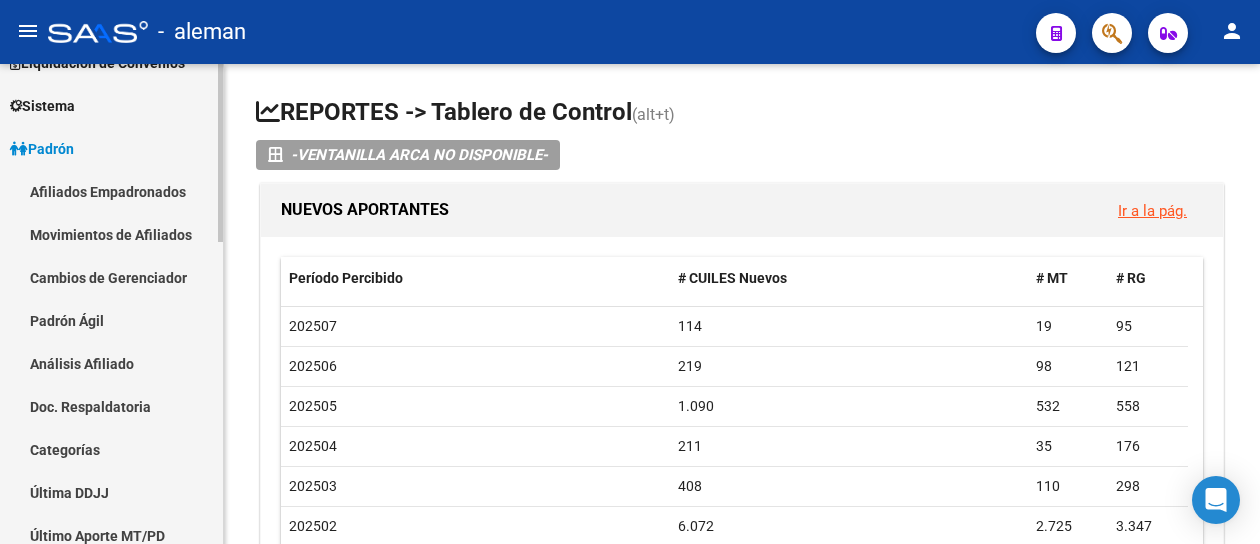 scroll, scrollTop: 100, scrollLeft: 0, axis: vertical 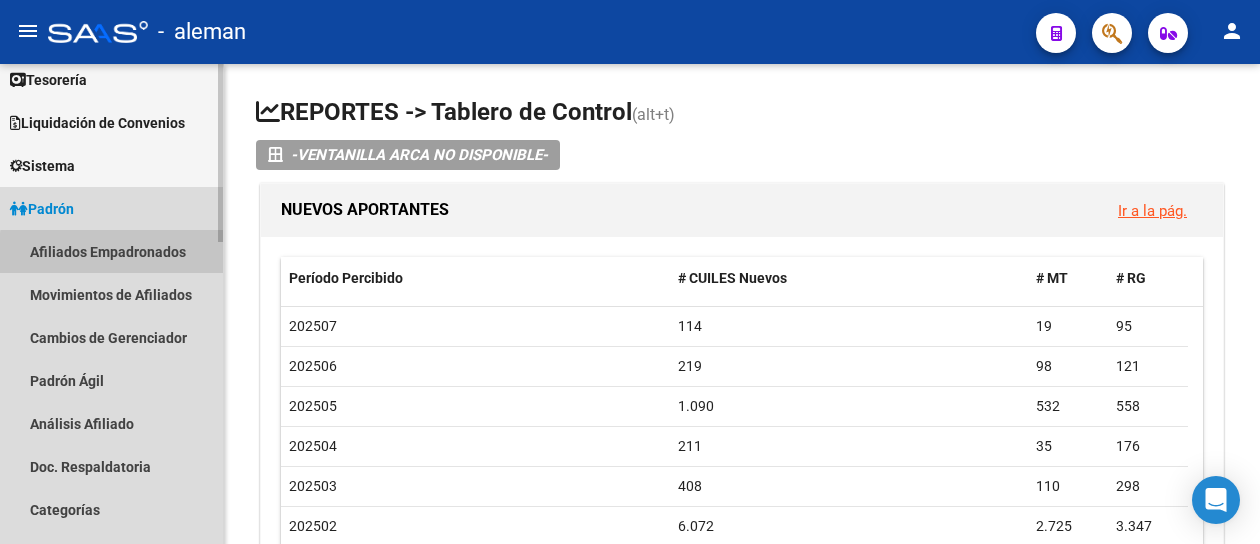 click on "Afiliados Empadronados" at bounding box center [111, 251] 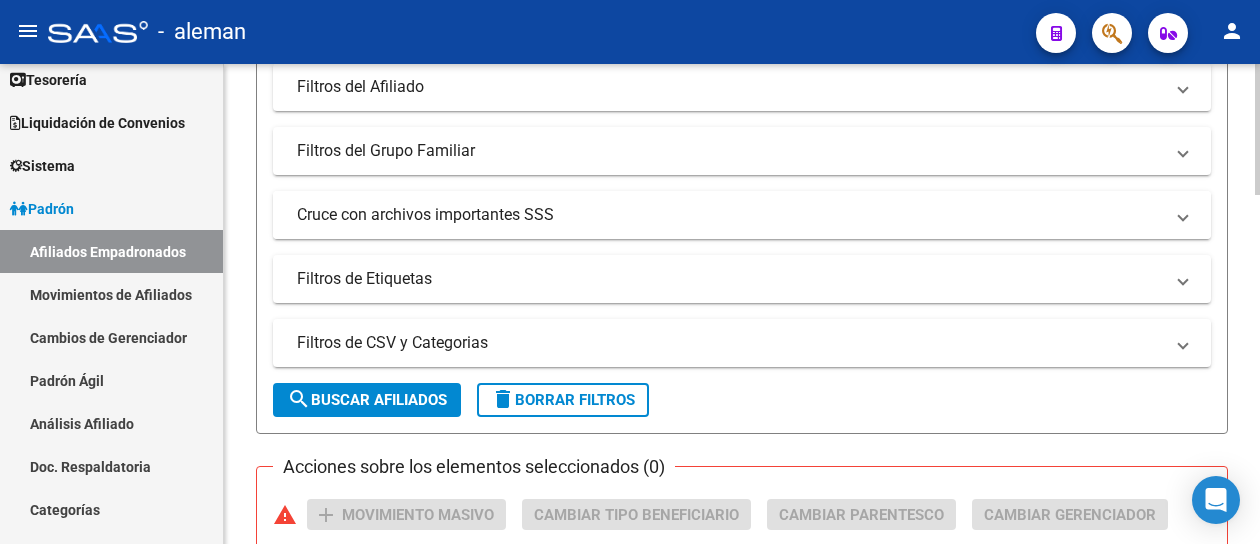 scroll, scrollTop: 700, scrollLeft: 0, axis: vertical 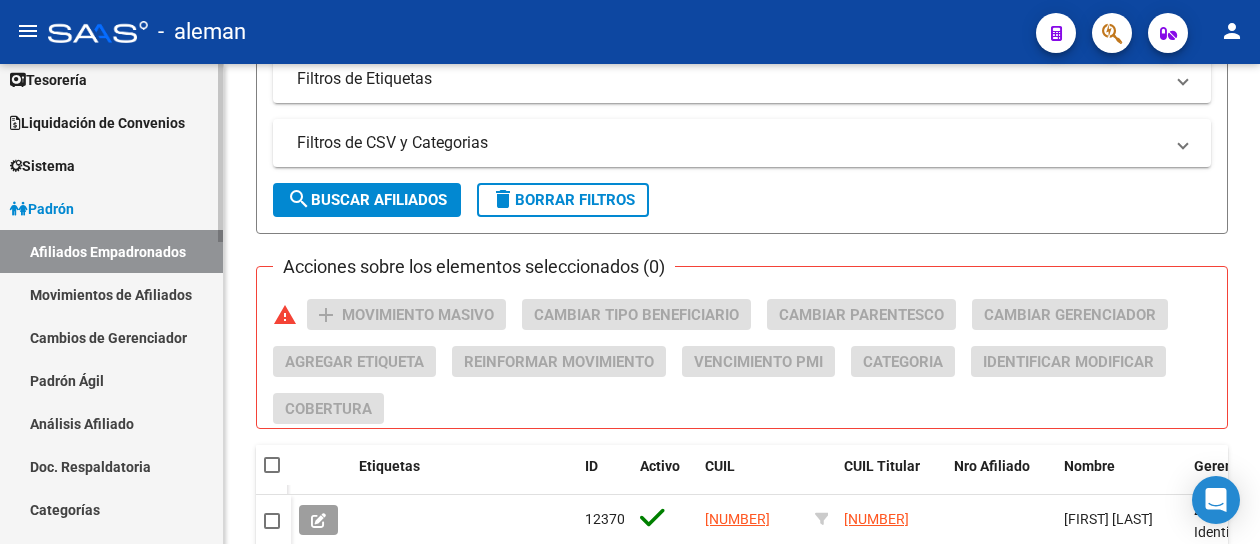 click on "Movimientos de Afiliados" at bounding box center [111, 294] 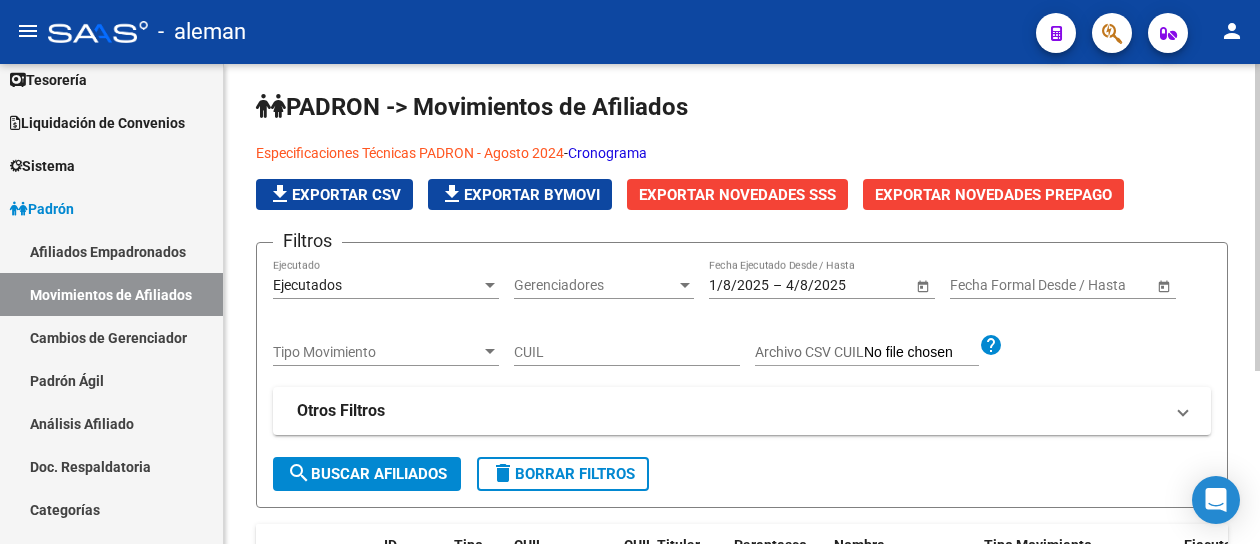 scroll, scrollTop: 0, scrollLeft: 0, axis: both 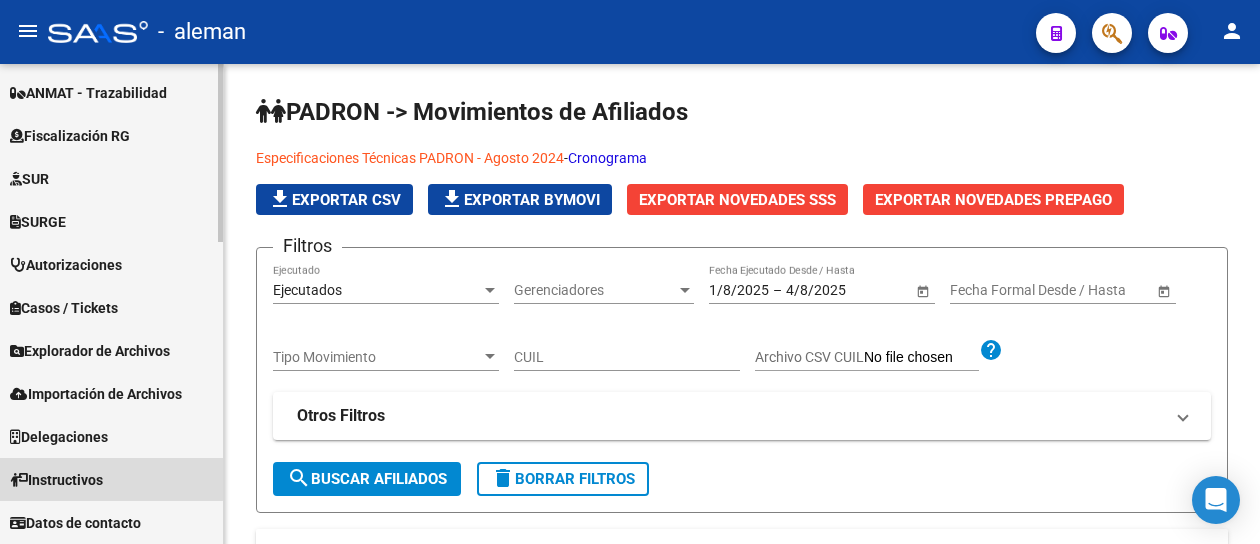 click on "Instructivos" at bounding box center [56, 480] 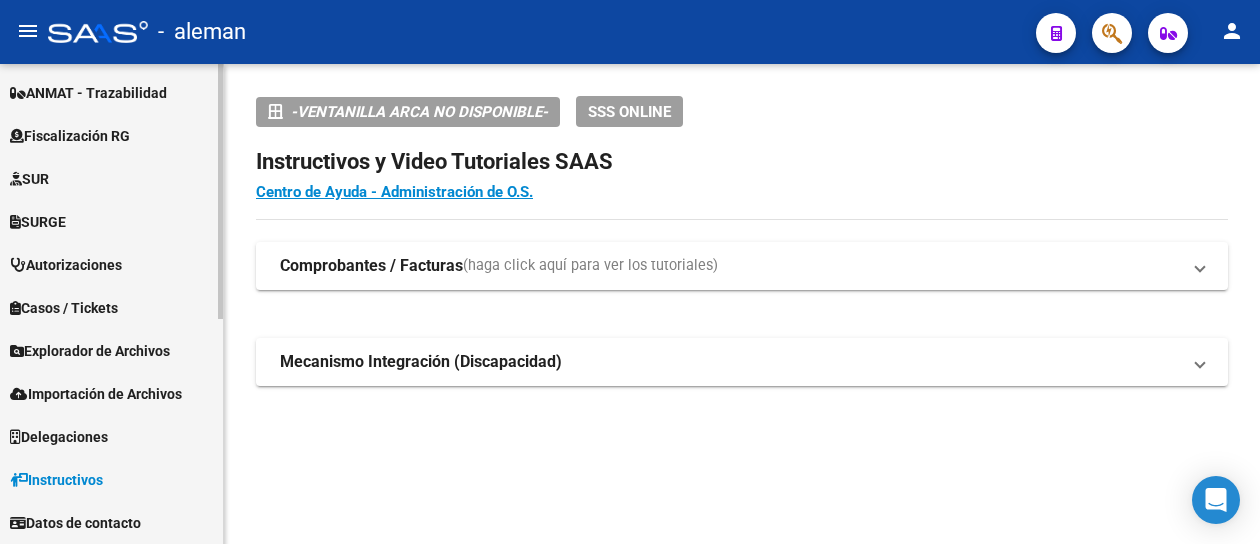 scroll, scrollTop: 388, scrollLeft: 0, axis: vertical 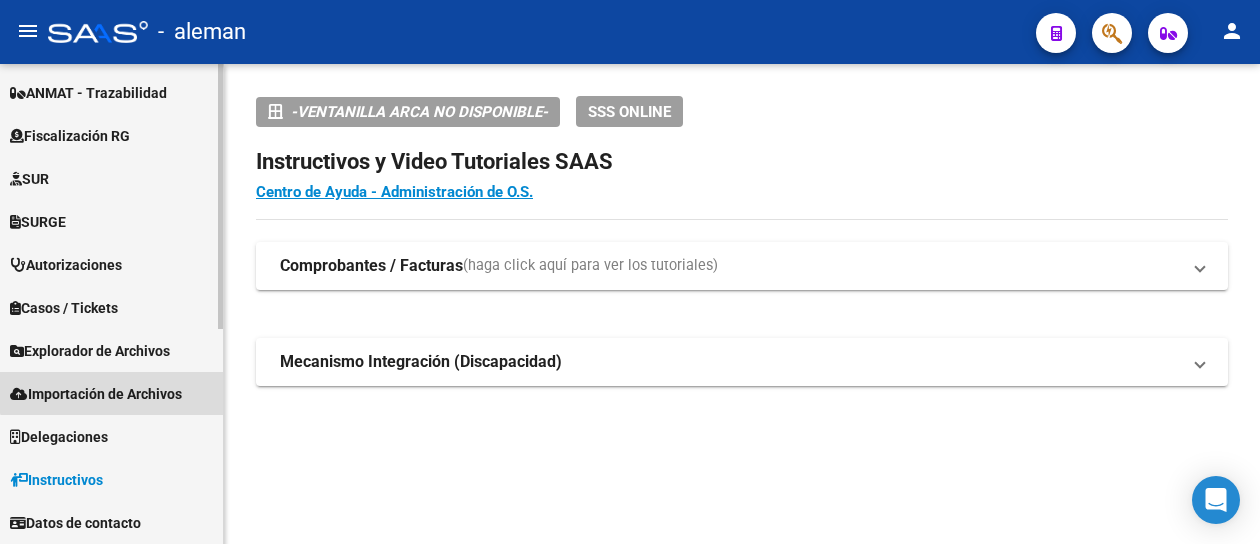 click on "Importación de Archivos" at bounding box center (96, 394) 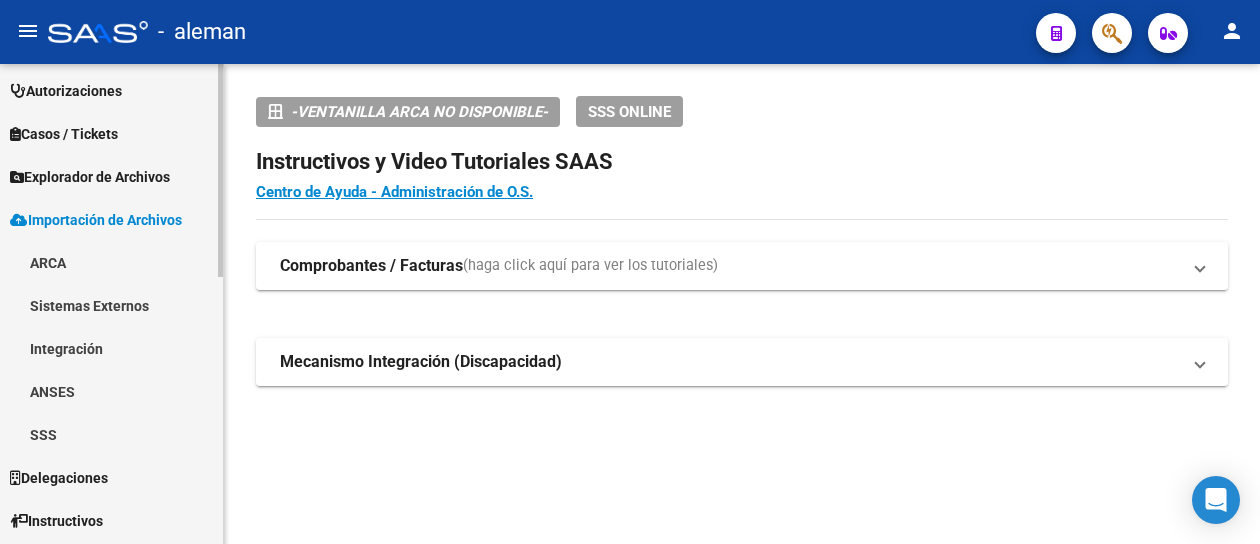 scroll, scrollTop: 588, scrollLeft: 0, axis: vertical 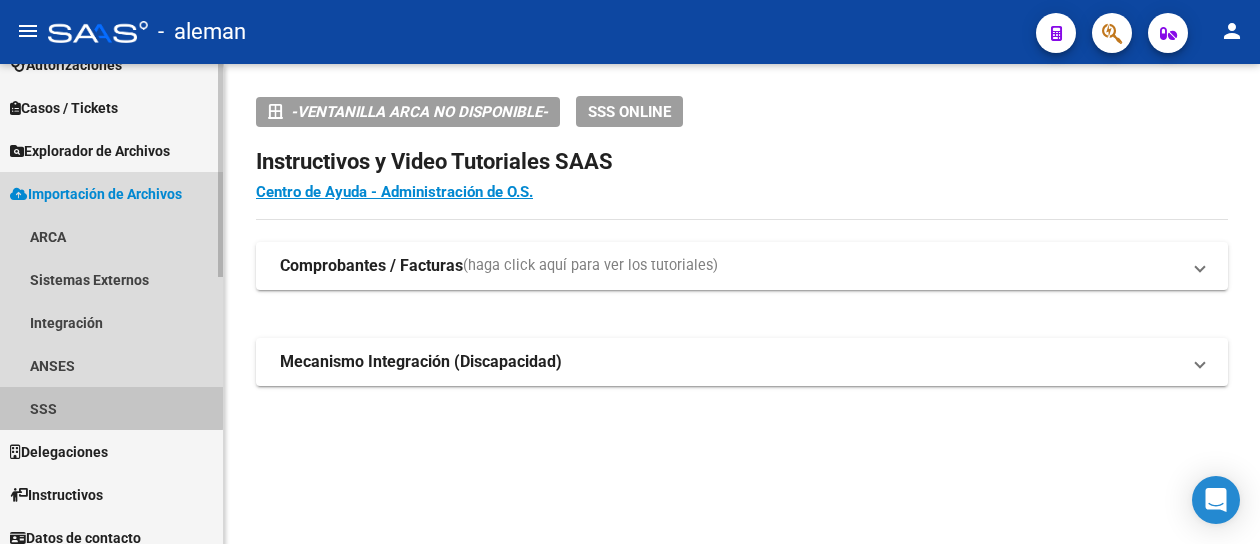 click on "SSS" at bounding box center [111, 408] 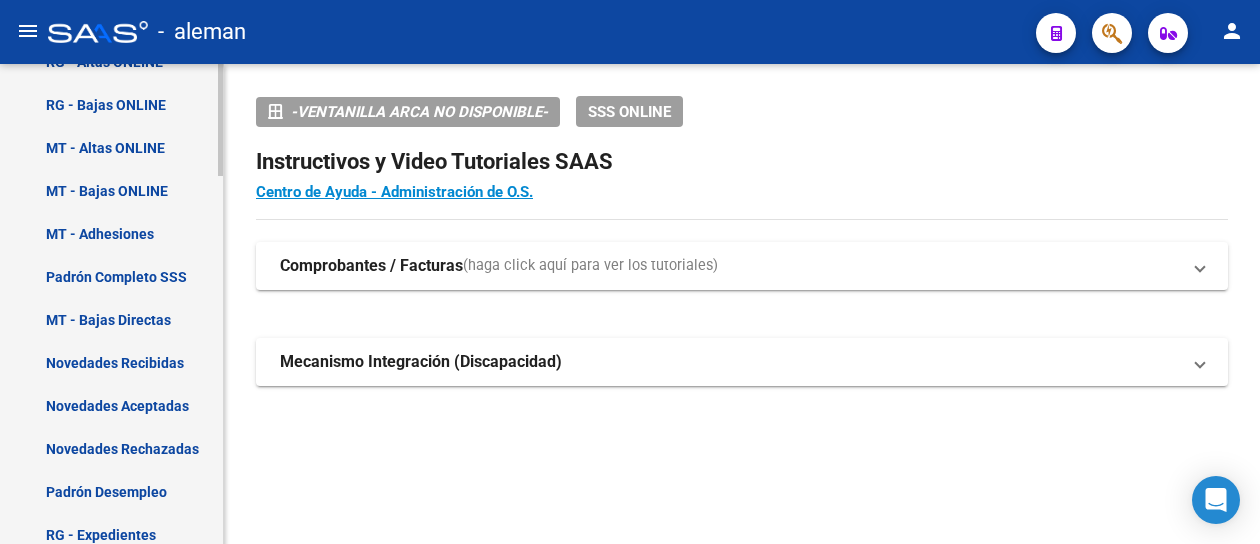 scroll, scrollTop: 988, scrollLeft: 0, axis: vertical 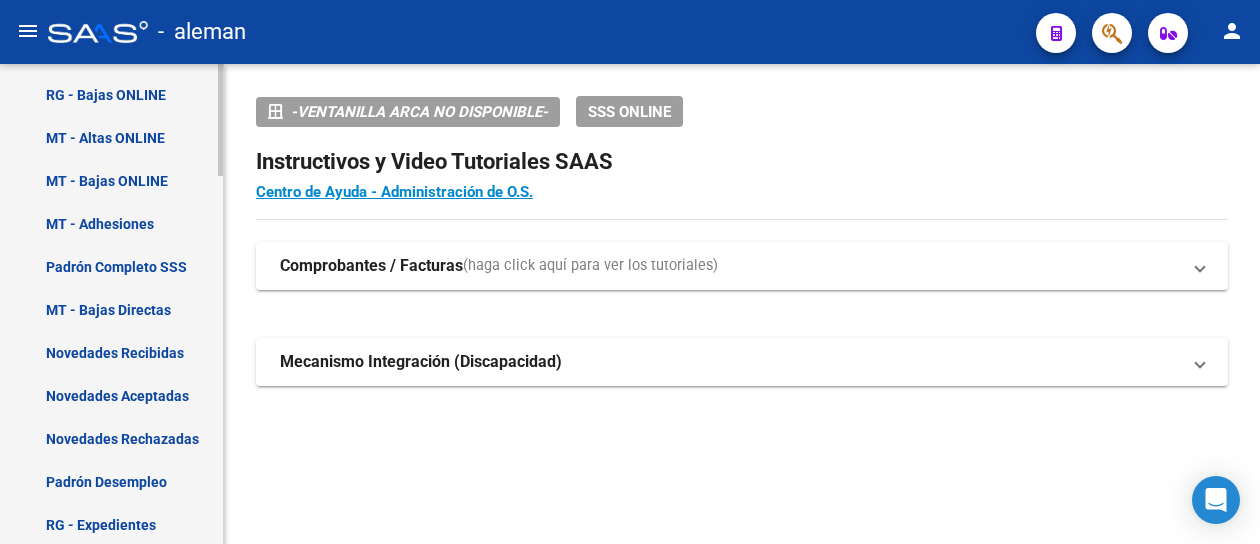 click on "Padrón Completo SSS" at bounding box center (111, 266) 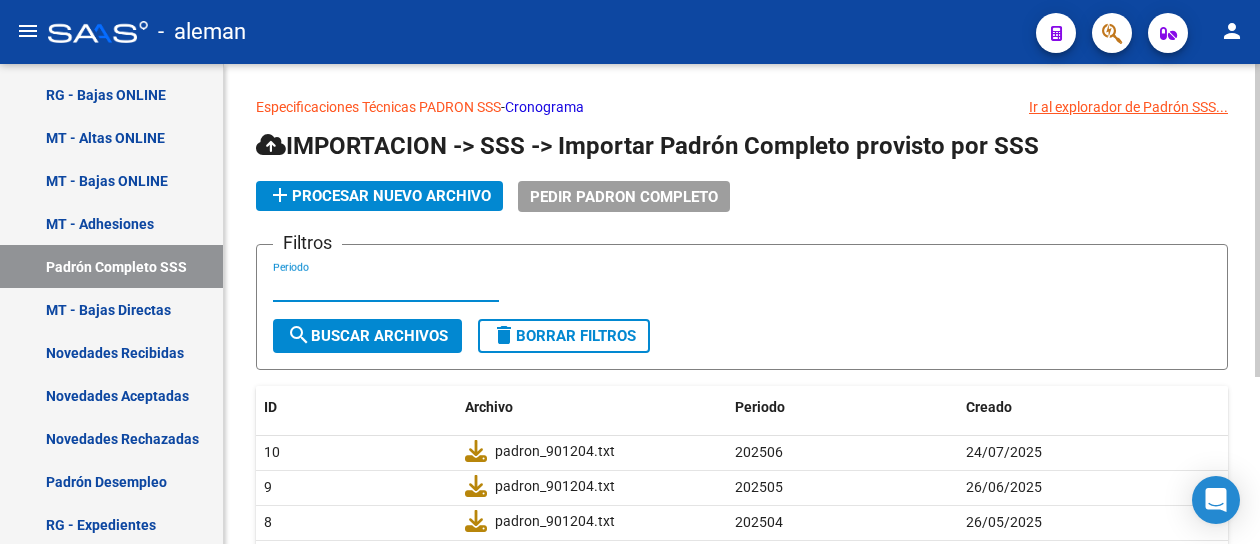 click on "Periodo" at bounding box center [386, 287] 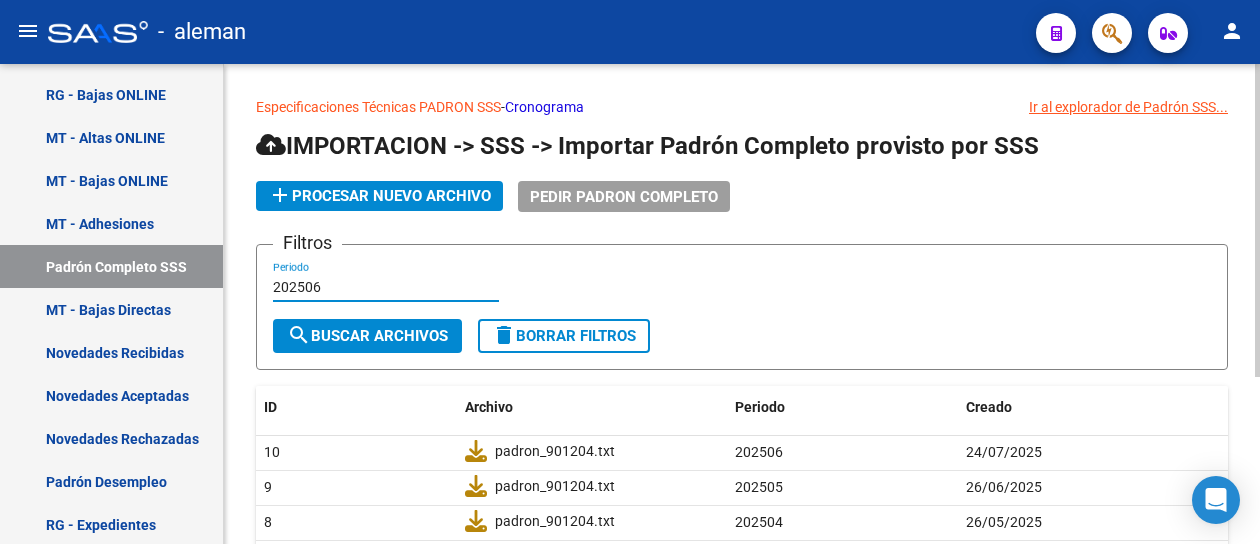type on "202506" 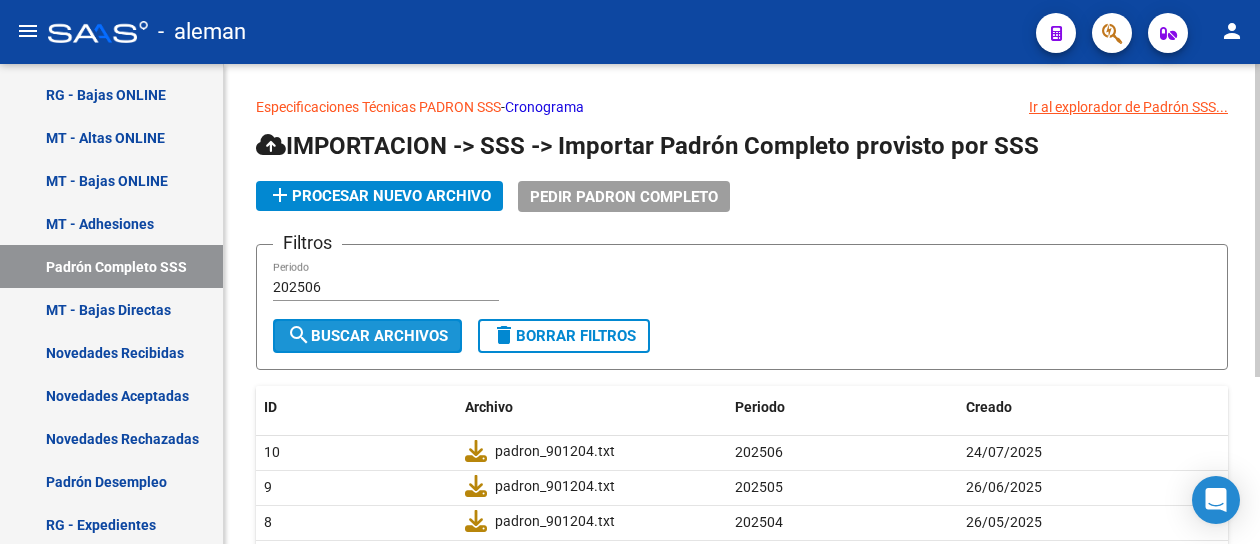 click on "search  Buscar Archivos" 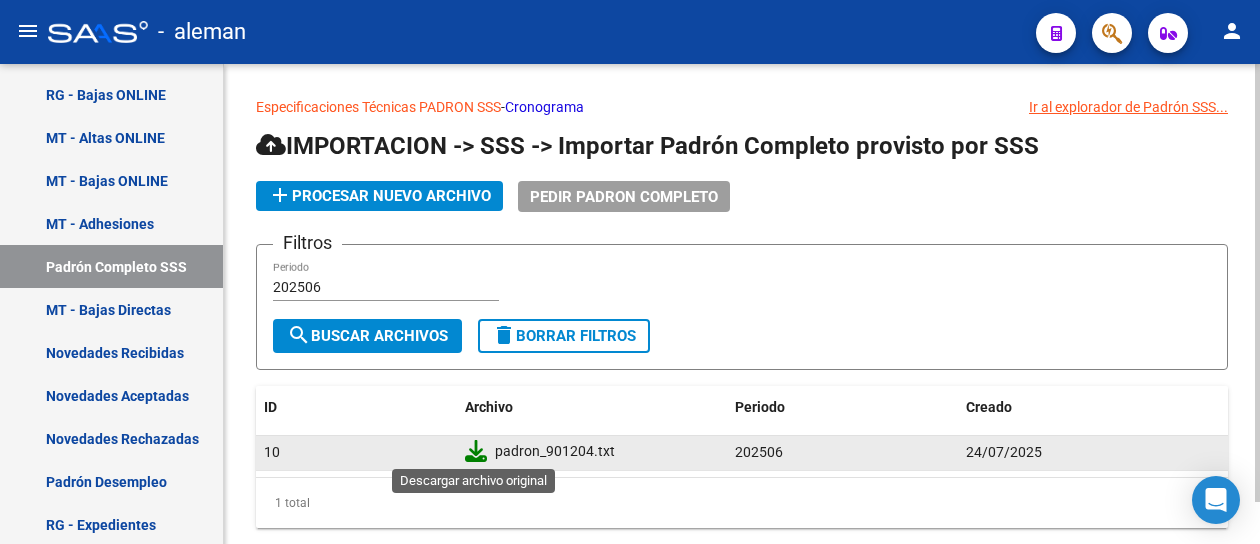 click 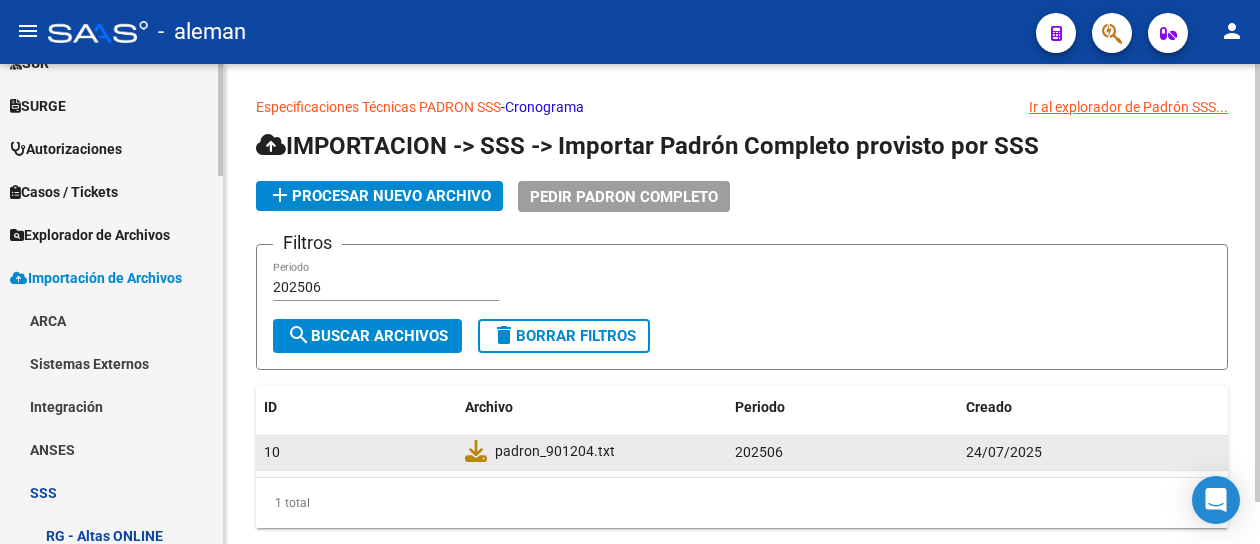 scroll, scrollTop: 482, scrollLeft: 0, axis: vertical 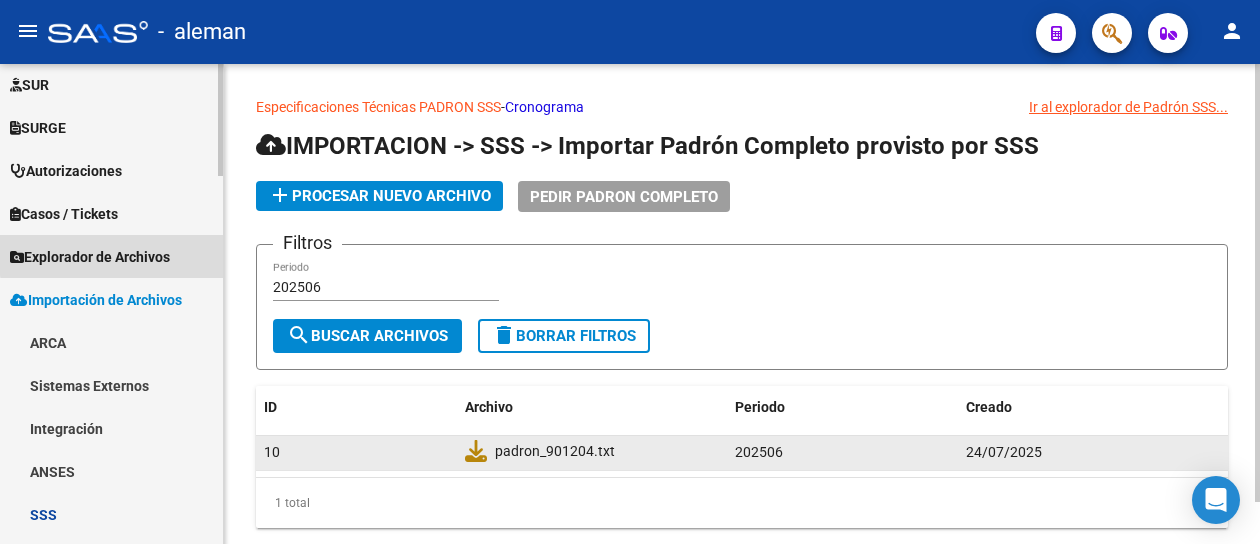 click on "Explorador de Archivos" at bounding box center [90, 257] 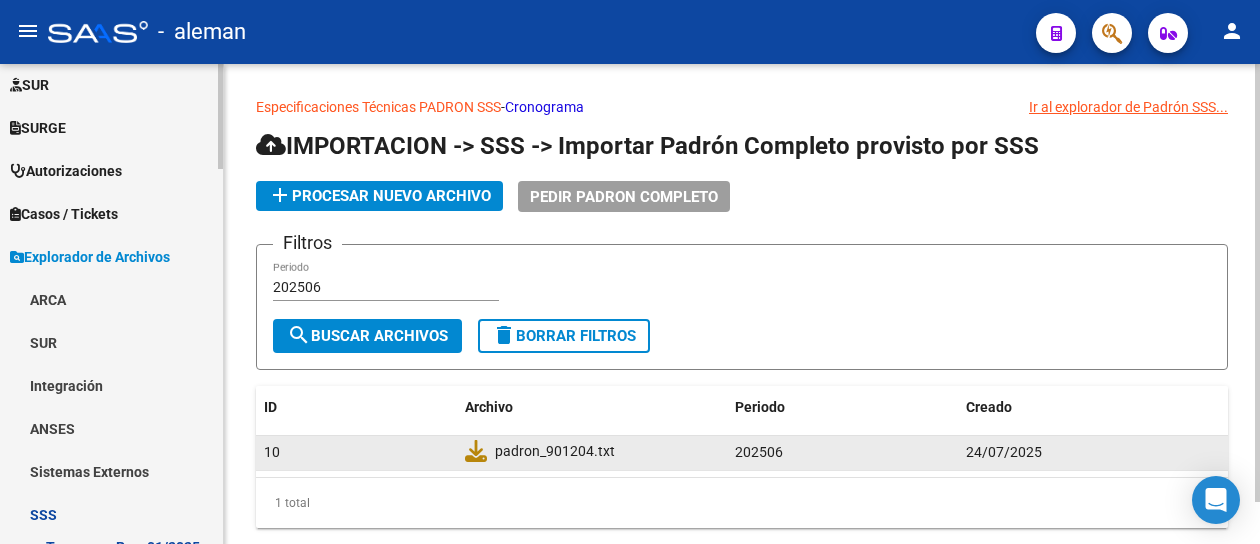 click on "SSS" at bounding box center [111, 514] 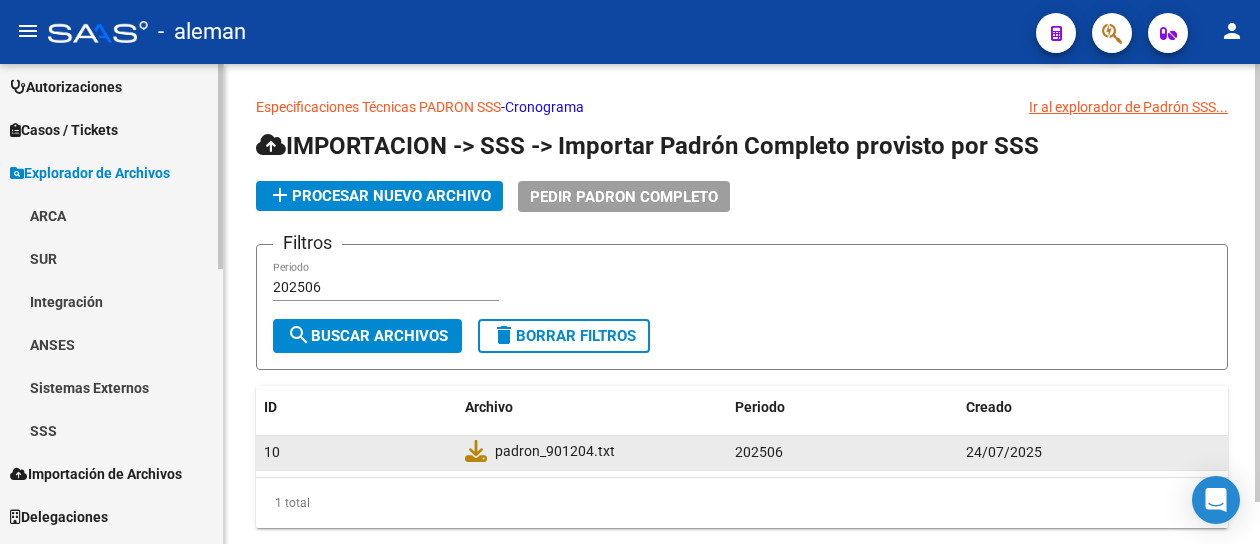 scroll, scrollTop: 646, scrollLeft: 0, axis: vertical 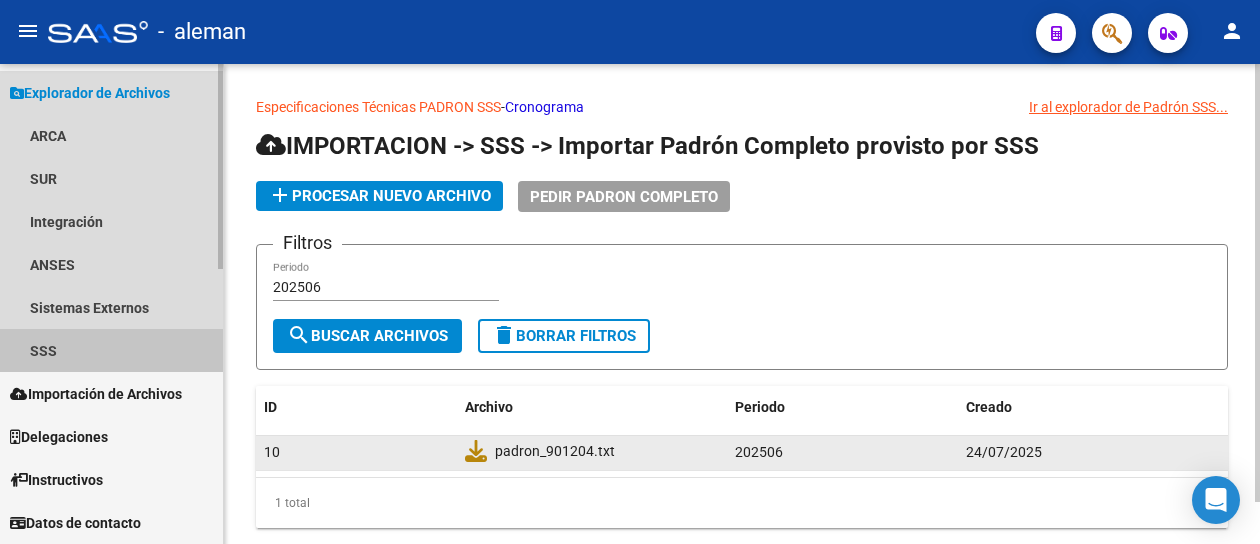 click on "SSS" at bounding box center [111, 350] 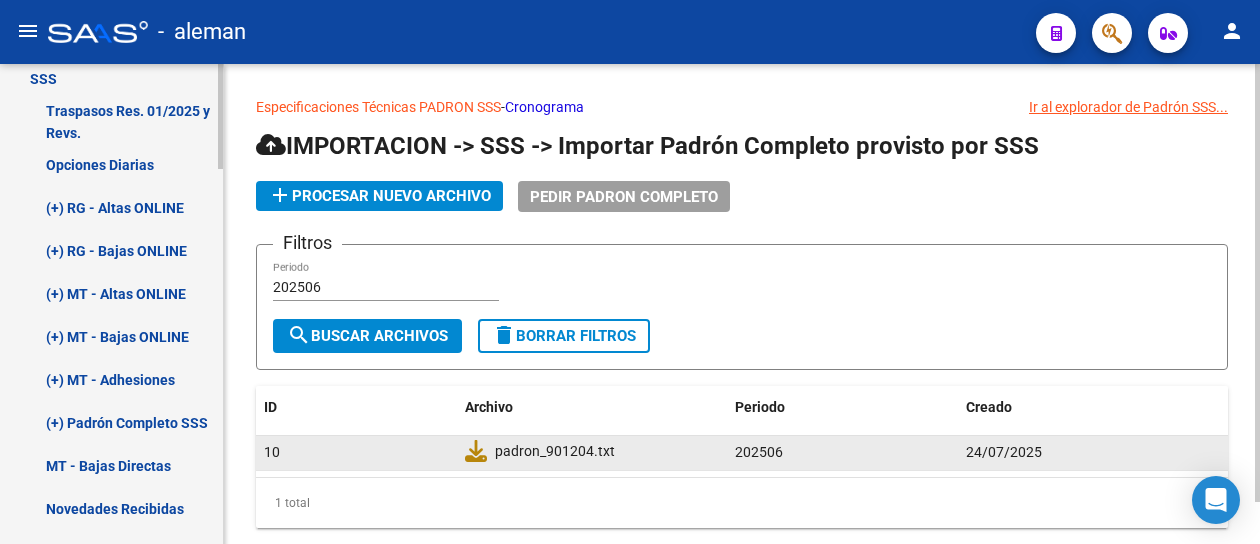 scroll, scrollTop: 1046, scrollLeft: 0, axis: vertical 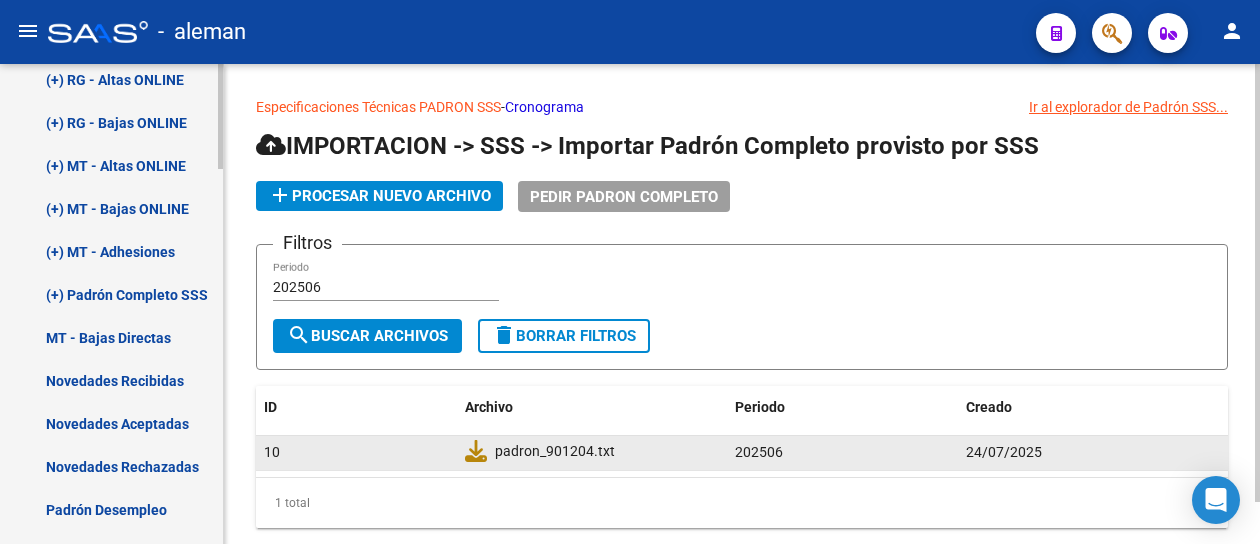click on "(+) Padrón Completo SSS" at bounding box center (111, 294) 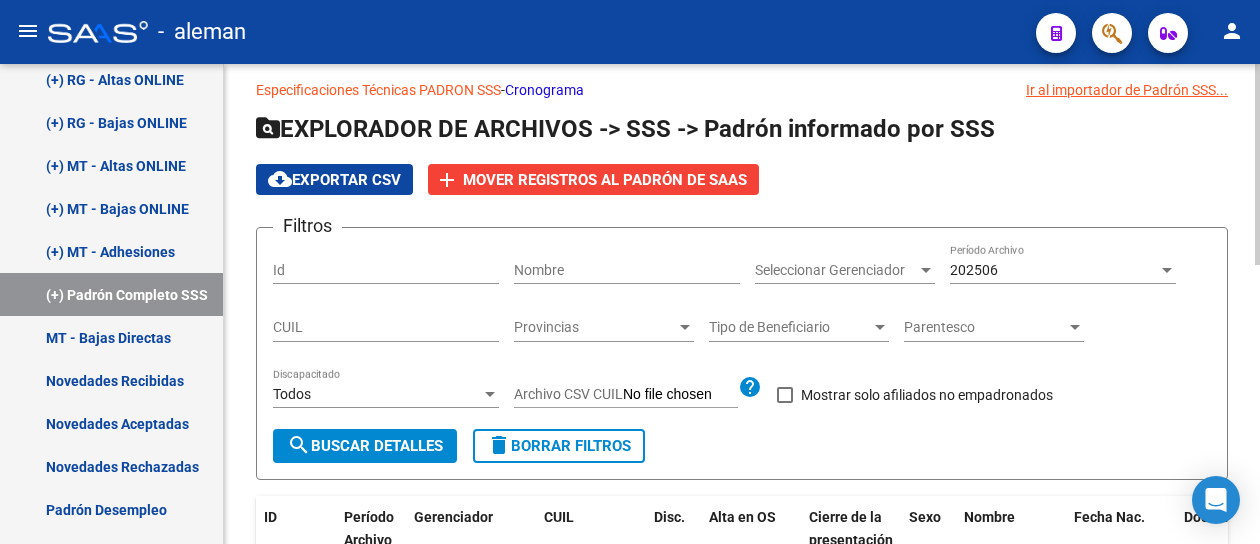scroll, scrollTop: 0, scrollLeft: 0, axis: both 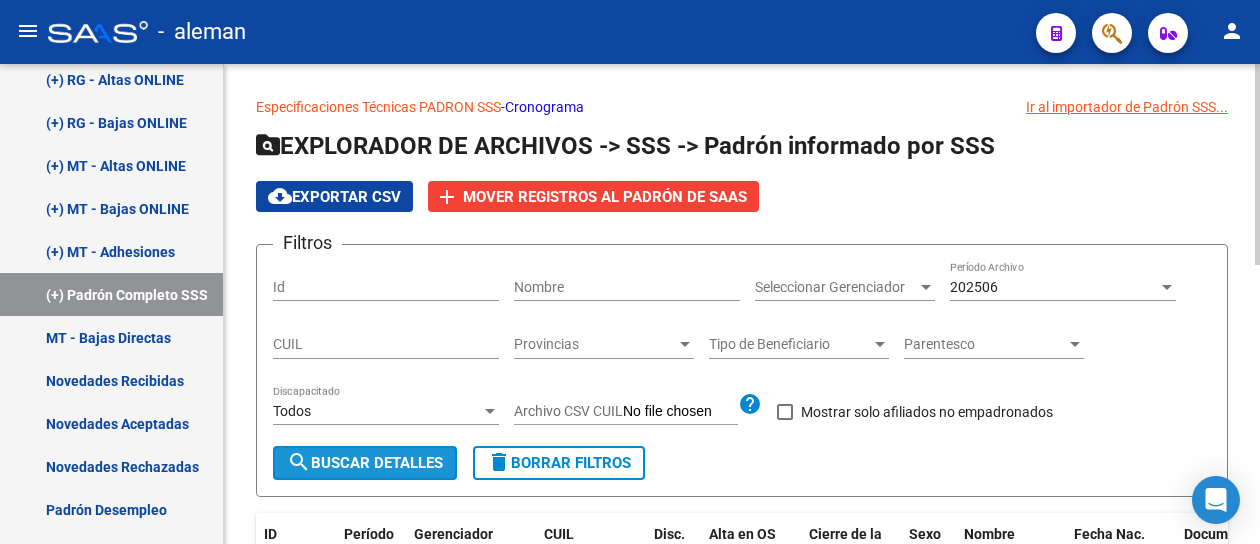 click on "search  Buscar Detalles" 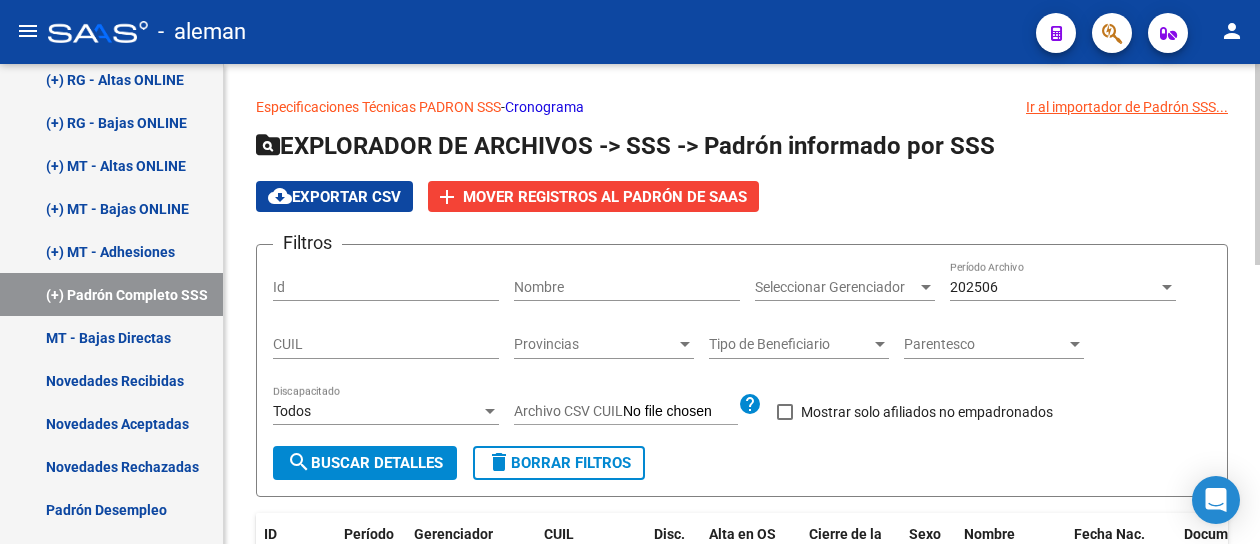 click on "cloud_download  Exportar CSV" 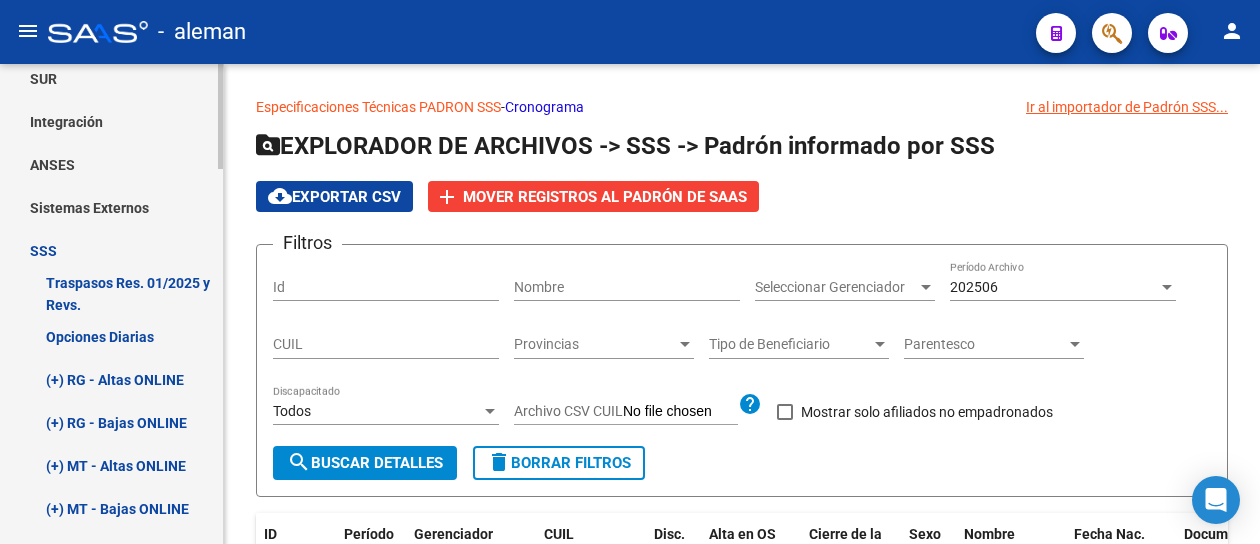 scroll, scrollTop: 646, scrollLeft: 0, axis: vertical 